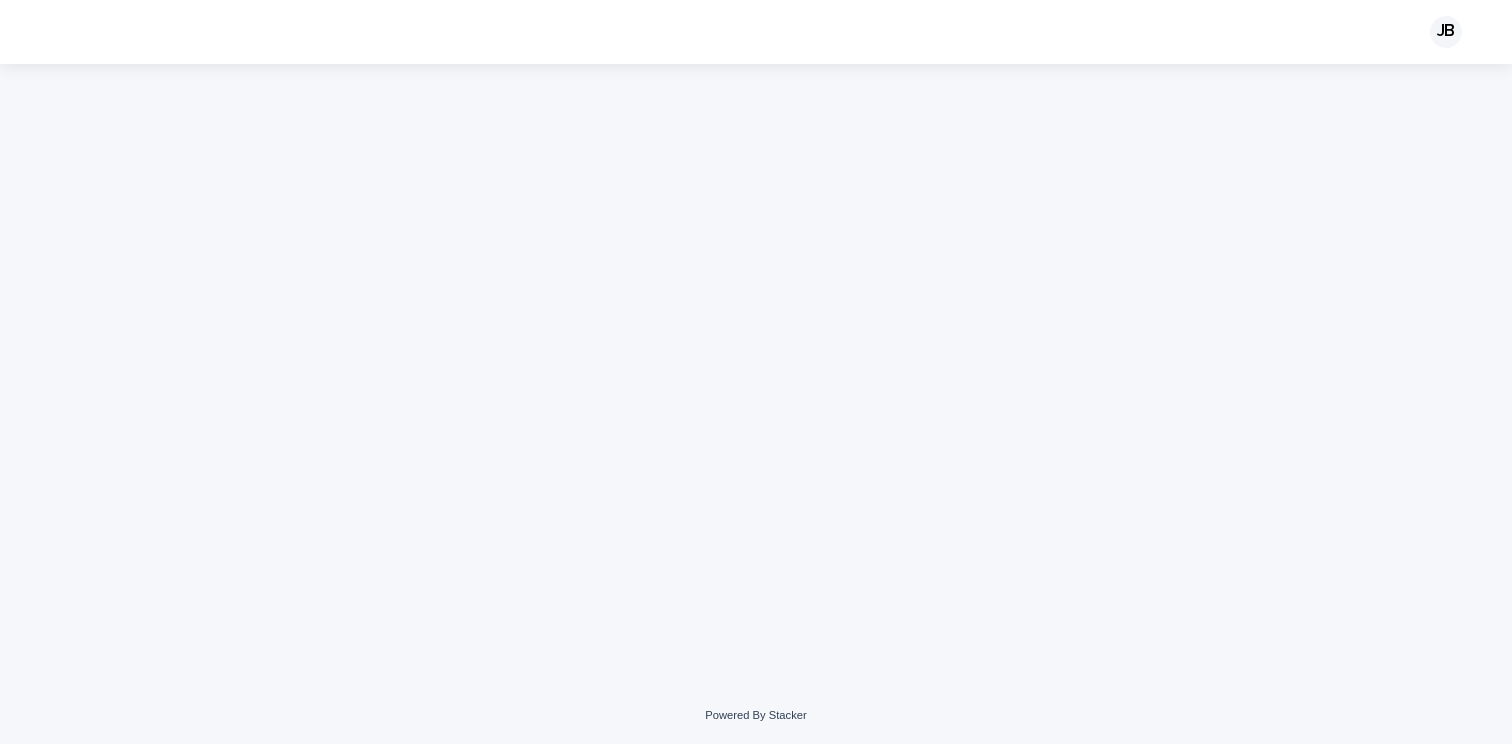 scroll, scrollTop: 0, scrollLeft: 0, axis: both 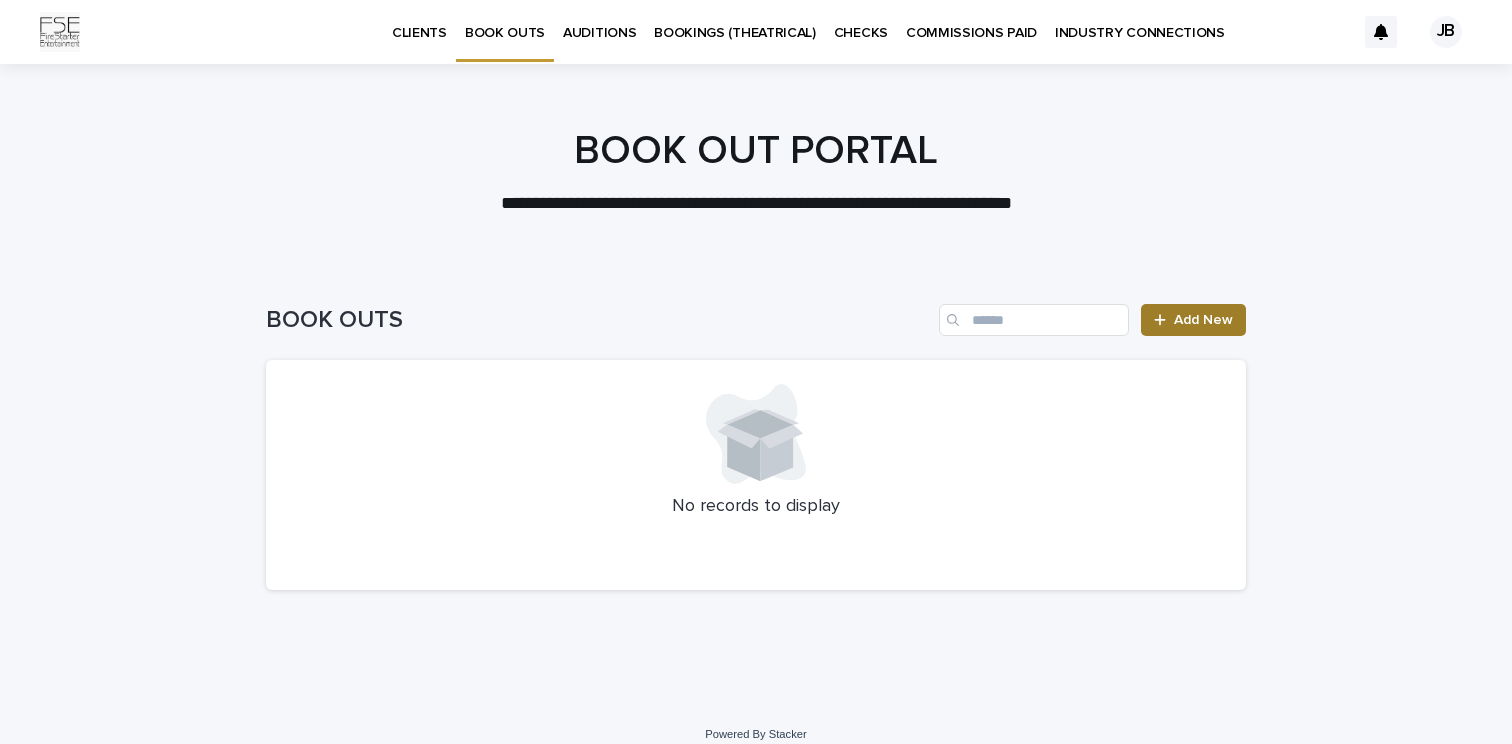click on "Add New" at bounding box center [1193, 320] 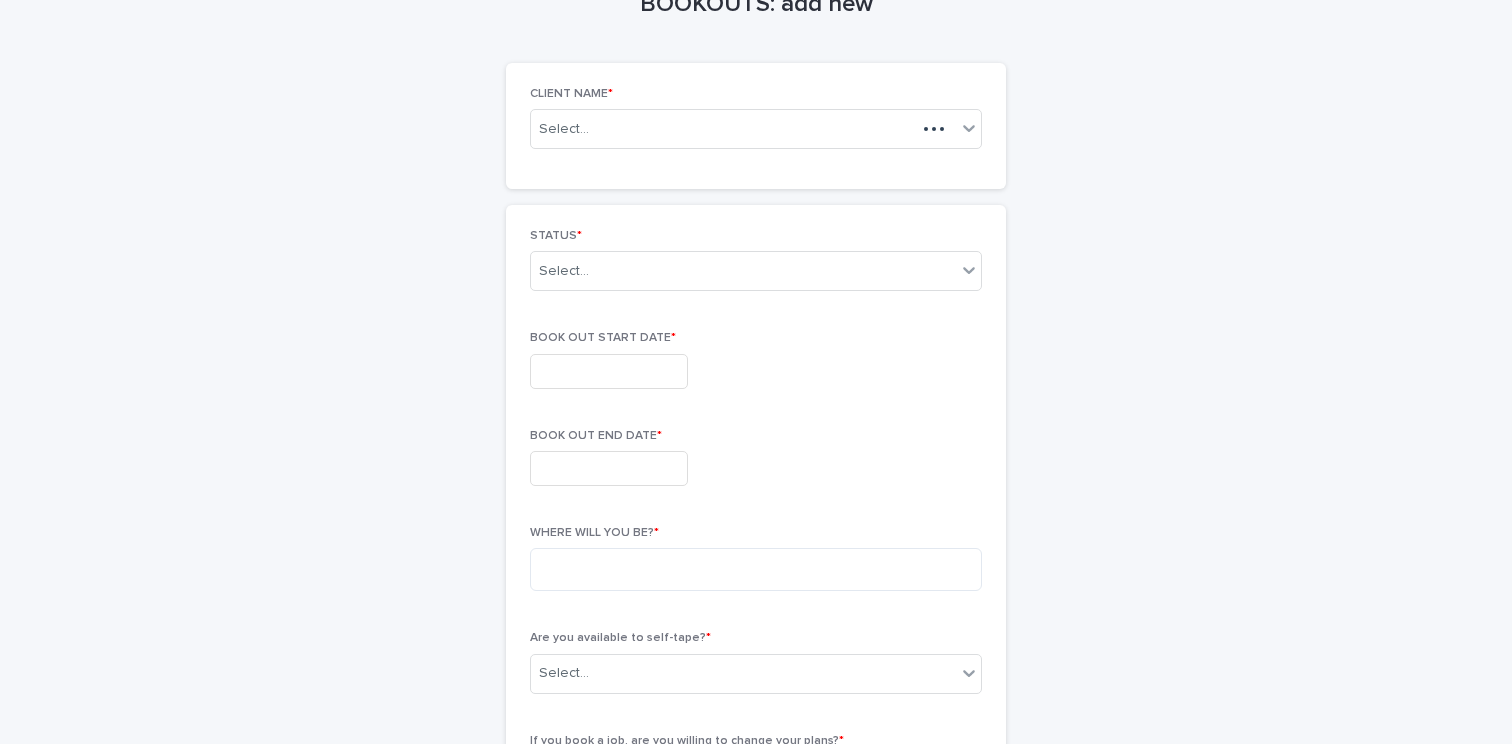 scroll, scrollTop: 114, scrollLeft: 0, axis: vertical 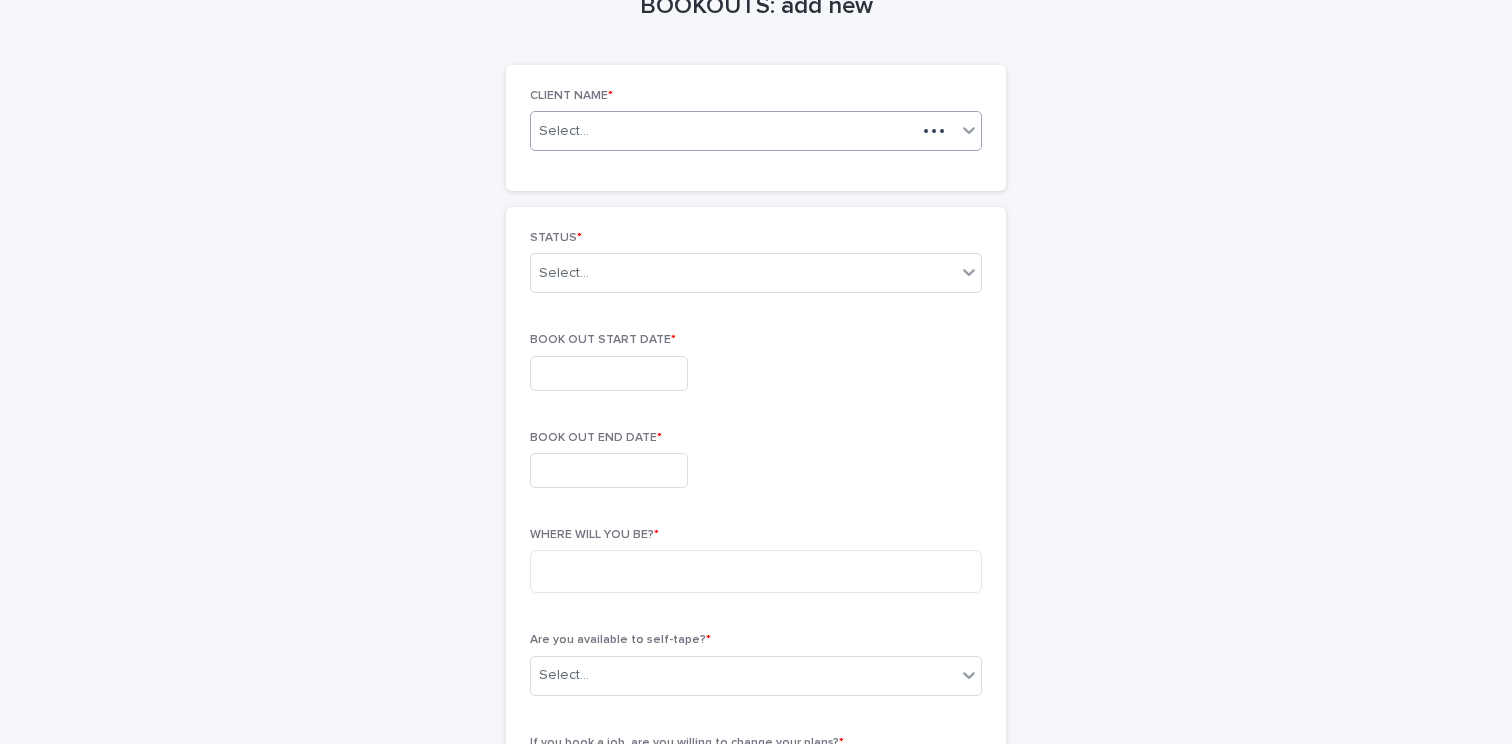 click on "Select..." at bounding box center (723, 131) 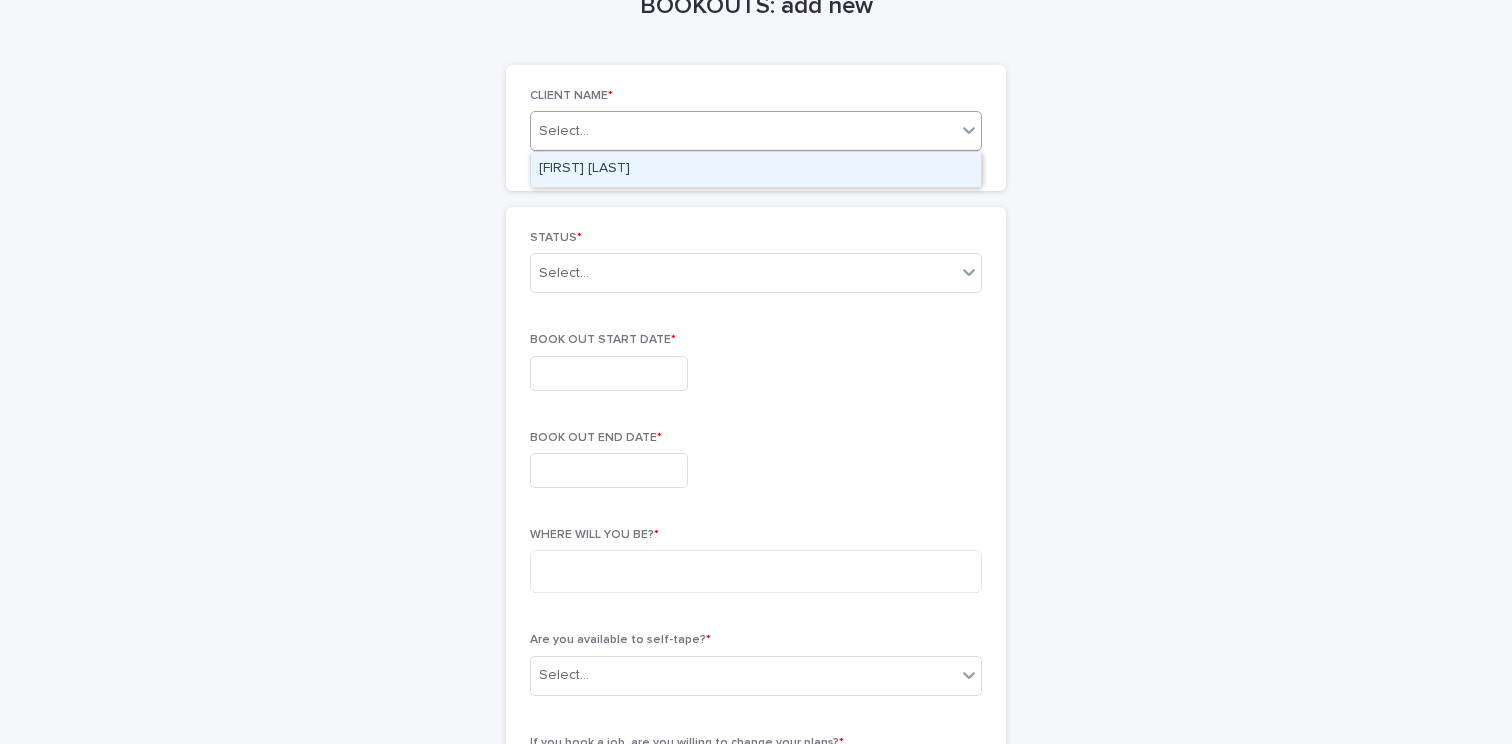 click on "[FIRST] [LAST]" at bounding box center [756, 169] 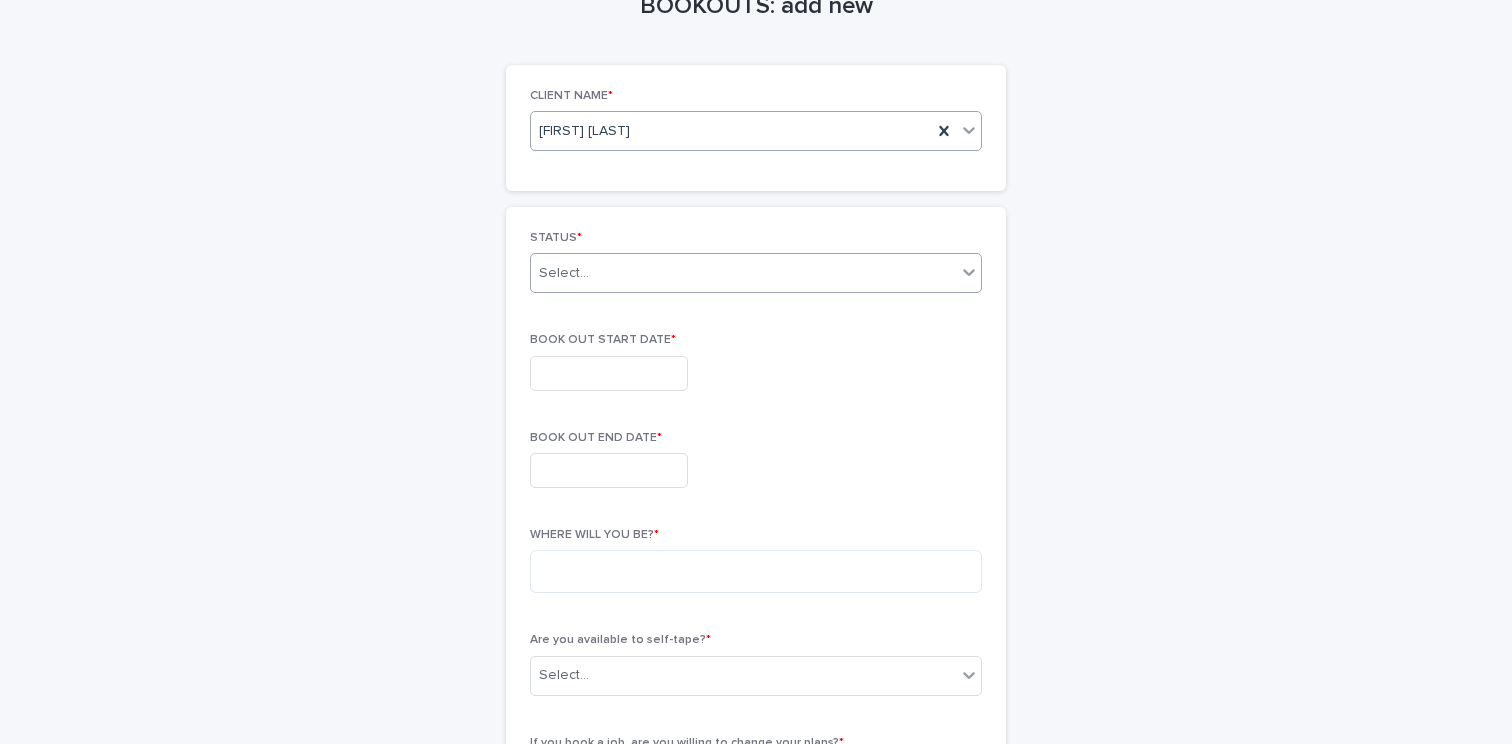 click on "Select..." at bounding box center (743, 273) 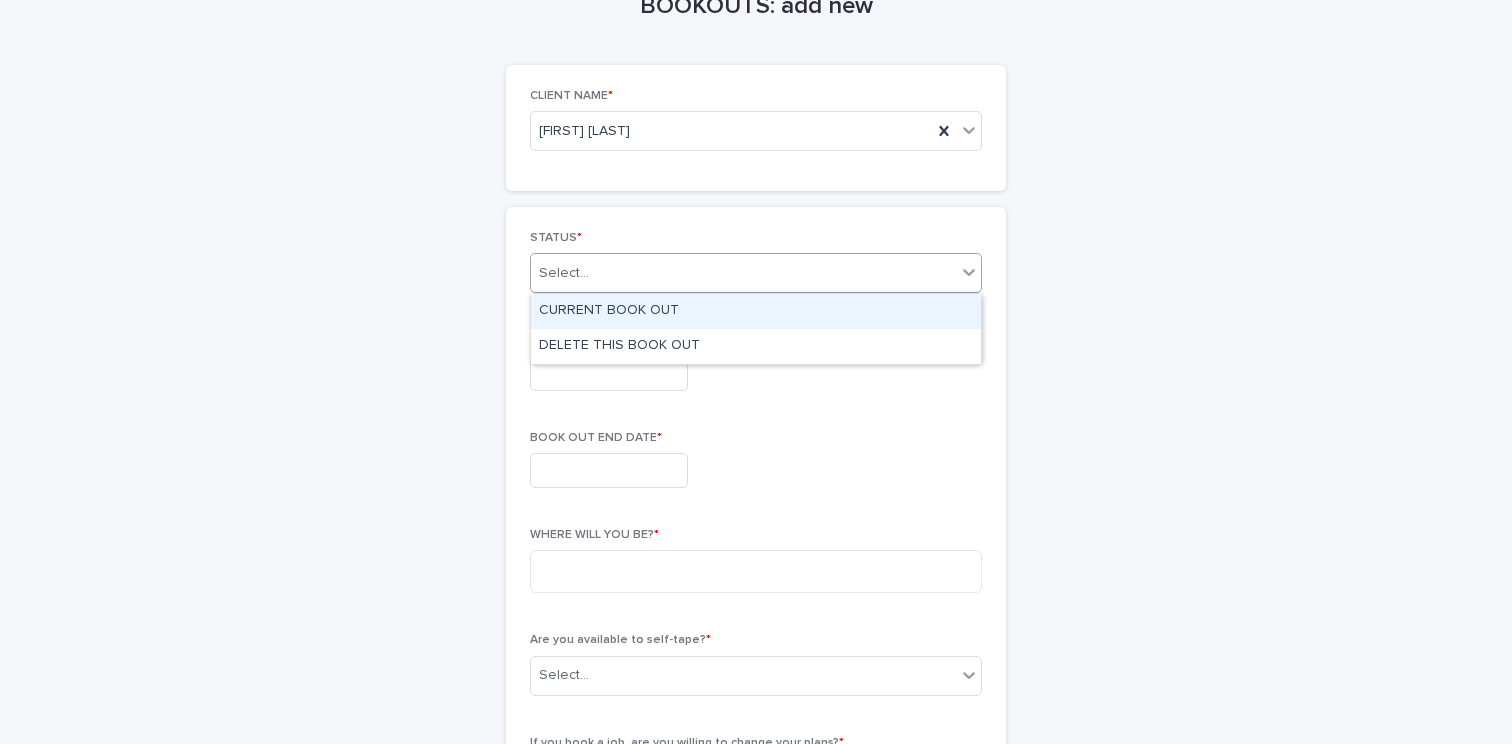 click on "CURRENT BOOK OUT" at bounding box center (756, 311) 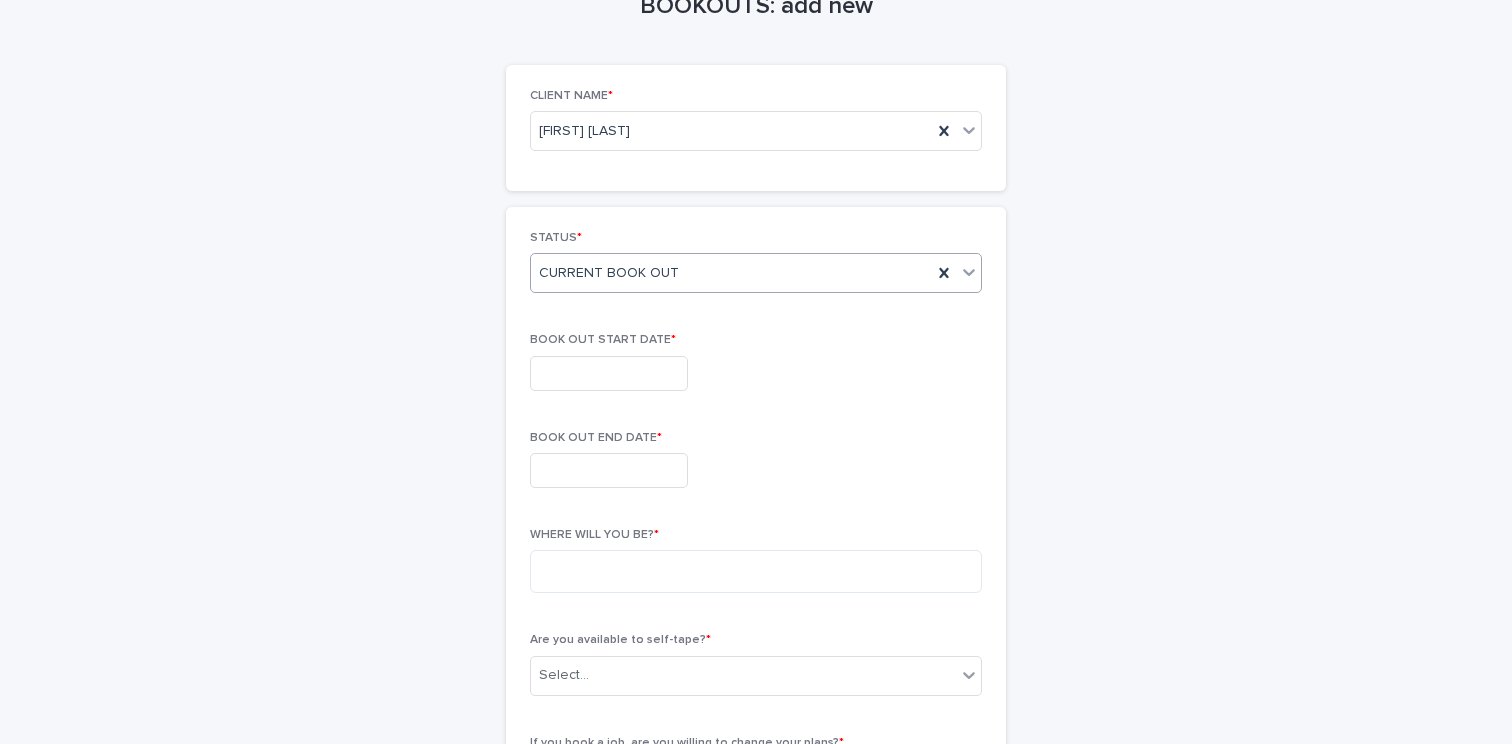 click at bounding box center [609, 373] 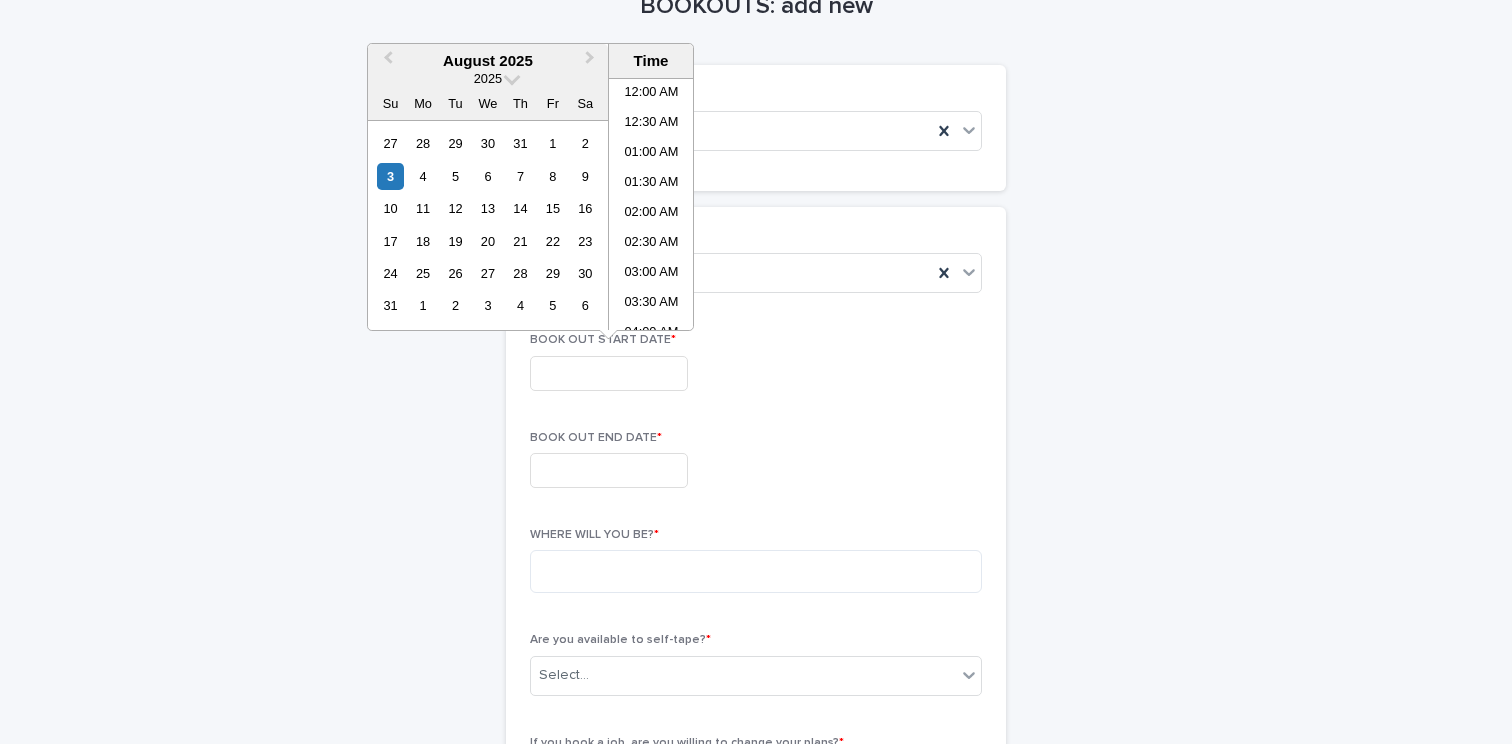 scroll, scrollTop: 1179, scrollLeft: 0, axis: vertical 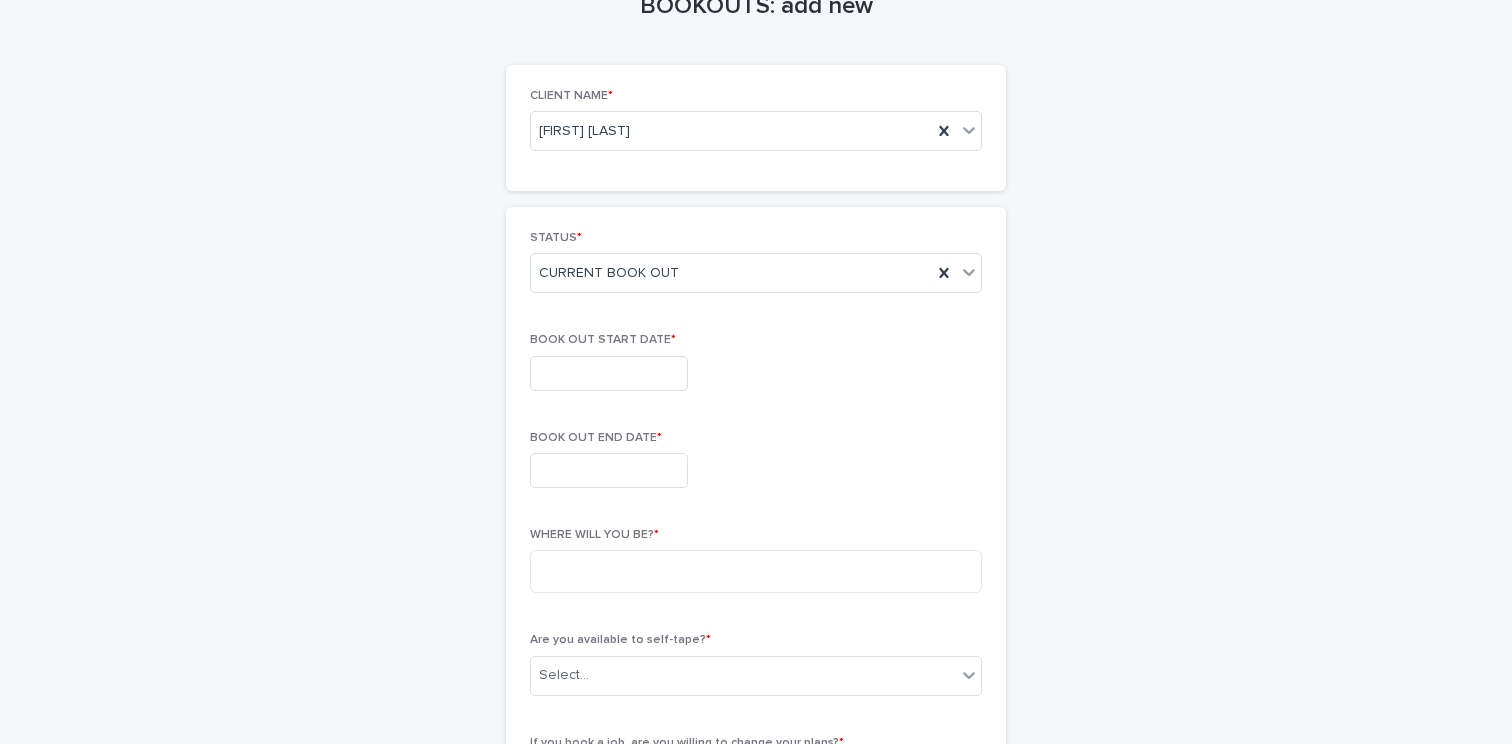 click on "BOOKOUTS: add new Loading... Saving… Loading... Saving… Loading... Saving… CLIENT NAME * [NAME] STATUS * CURRENT BOOK OUT BOOK OUT START DATE * BOOK OUT END DATE * WHERE WILL YOU BE? * Are you available to self-tape? * Select... If you book a job, are you willing to change your plans? * Select... Reason for book out? * Which city do you usually audition and book out of ([CITY] or [CITY] or both)? * Please select all that apply.  If you have a calendar or documentation to share with us, please upload here. Not Required This file cannot be opened Download File Add Do you have any other notes to share with us? Not required. Sorry, there was an error saving your record. Please try again. Please fill out the required fields above. Save" at bounding box center (756, 670) 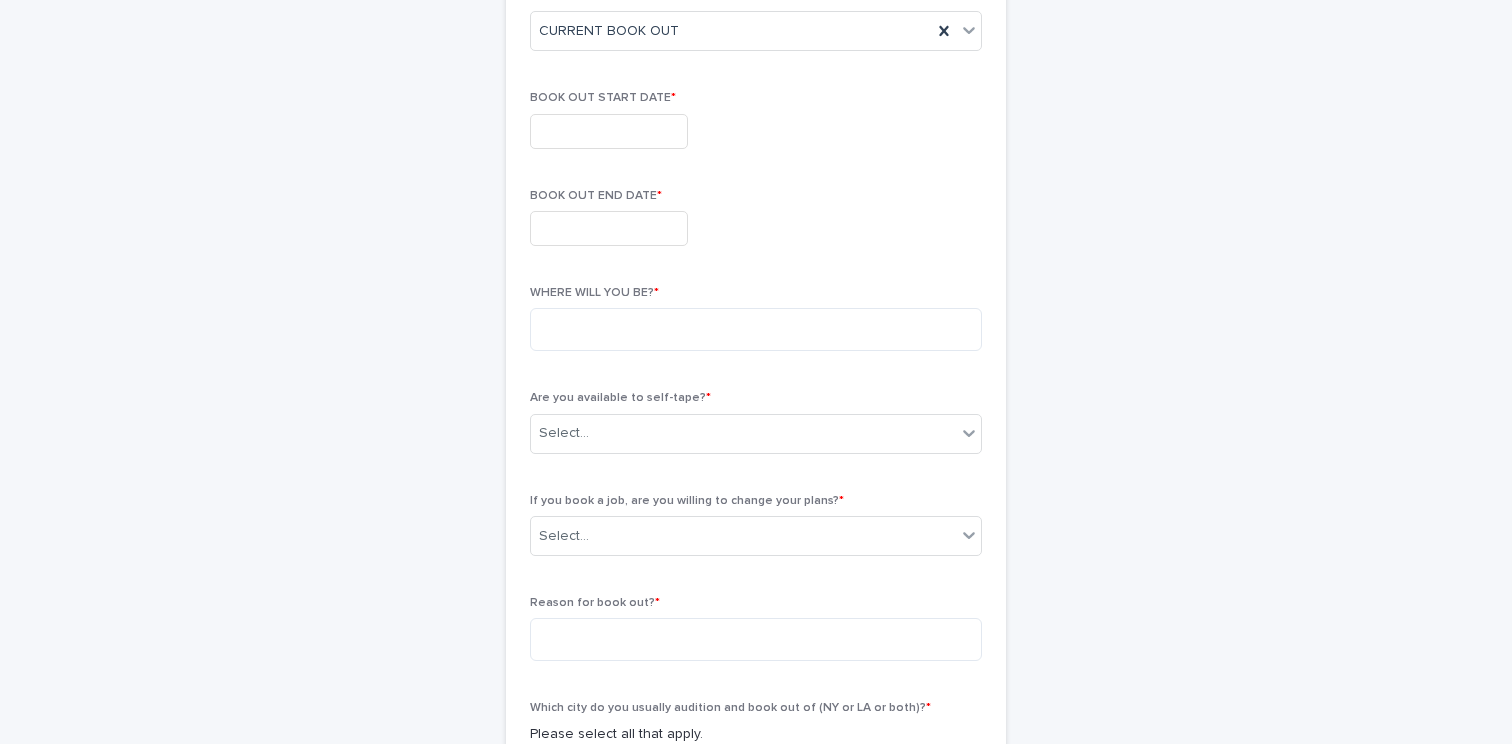 scroll, scrollTop: 366, scrollLeft: 0, axis: vertical 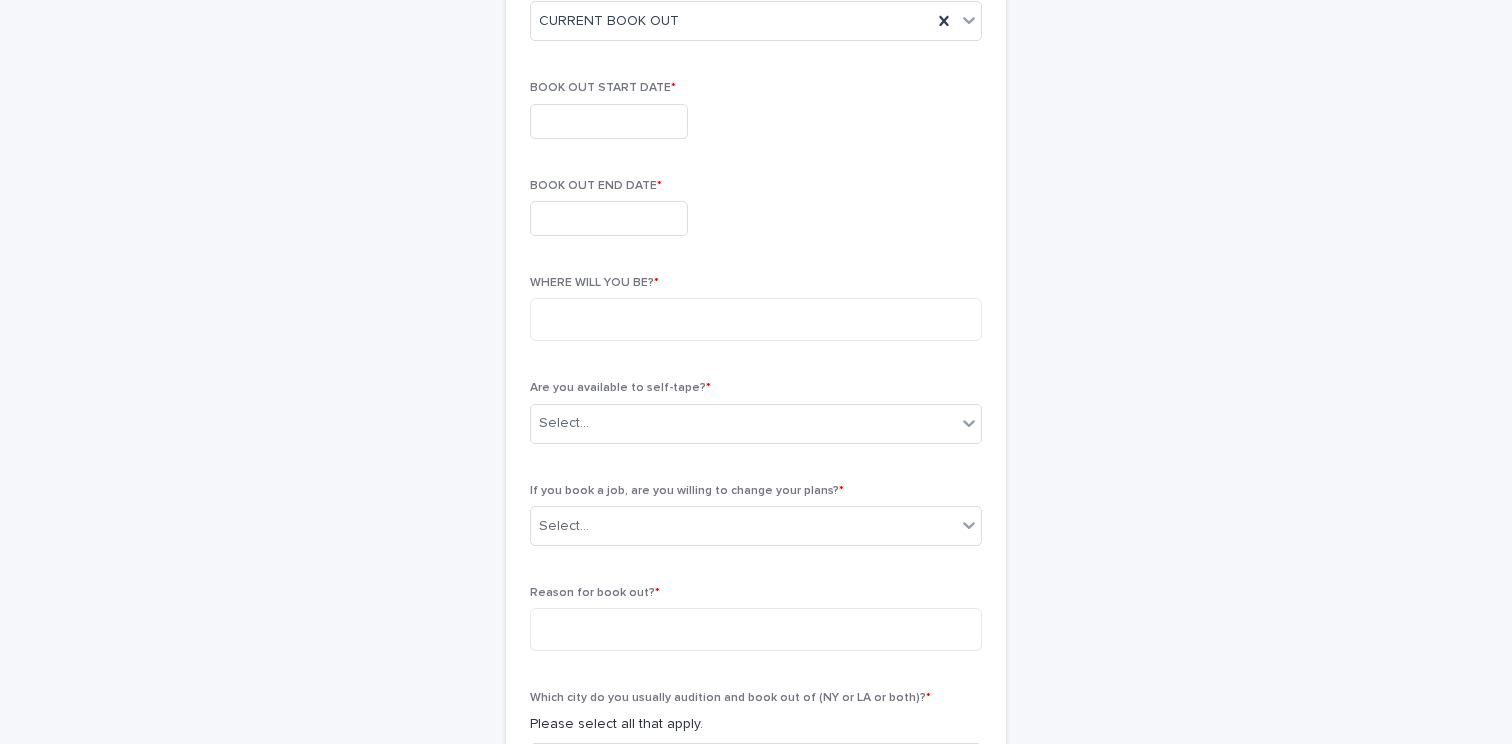 click on "WHERE WILL YOU BE? *" at bounding box center [594, 283] 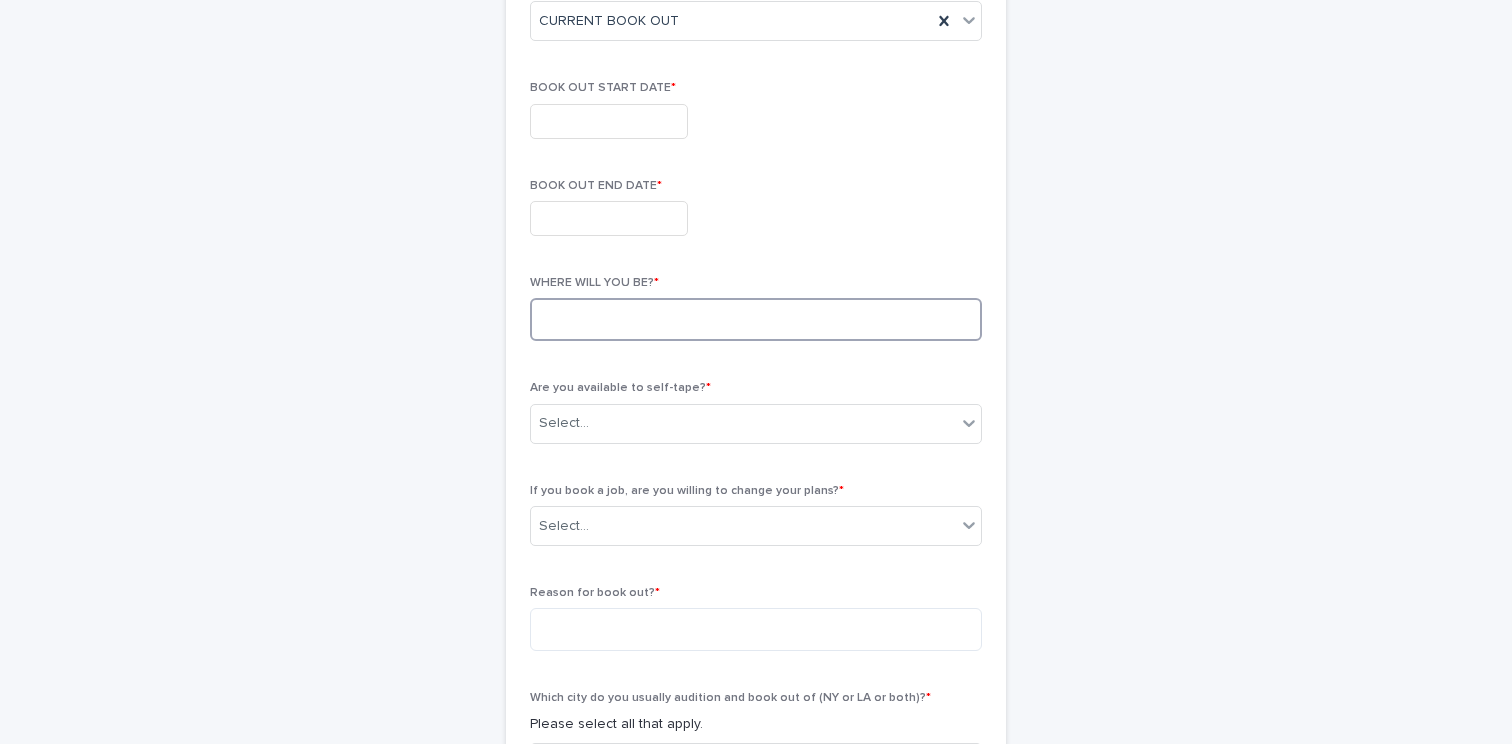 click at bounding box center (756, 319) 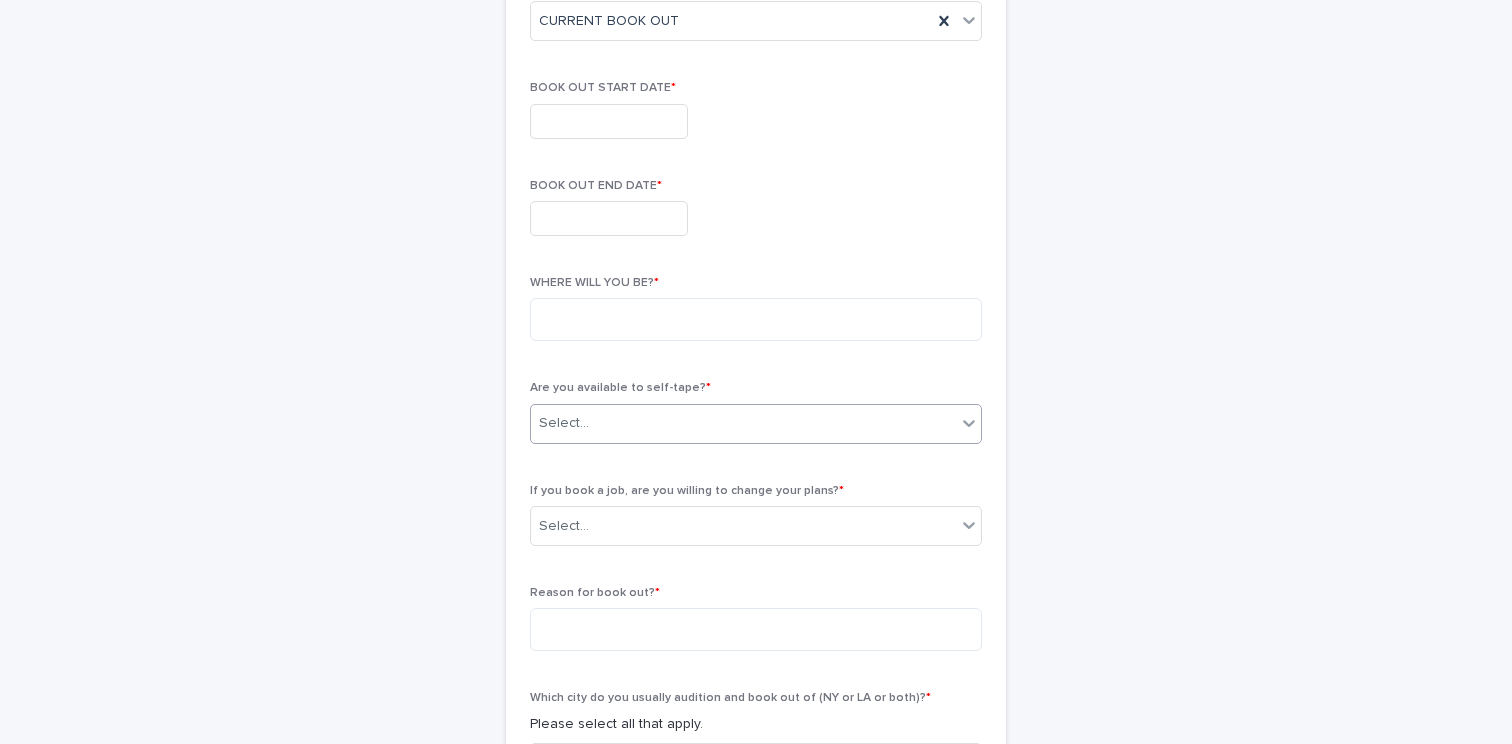 click on "Select..." at bounding box center [743, 423] 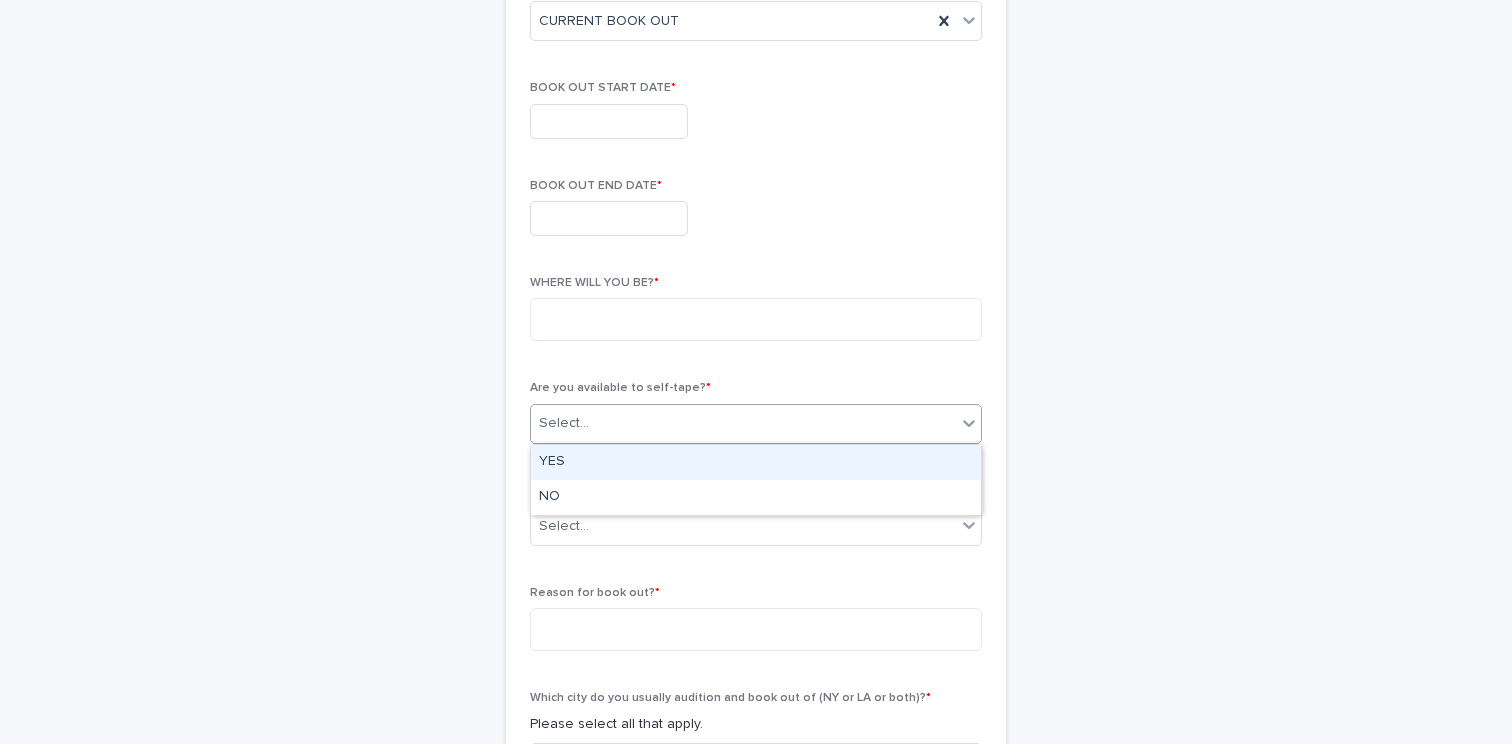 click on "Select..." at bounding box center (743, 423) 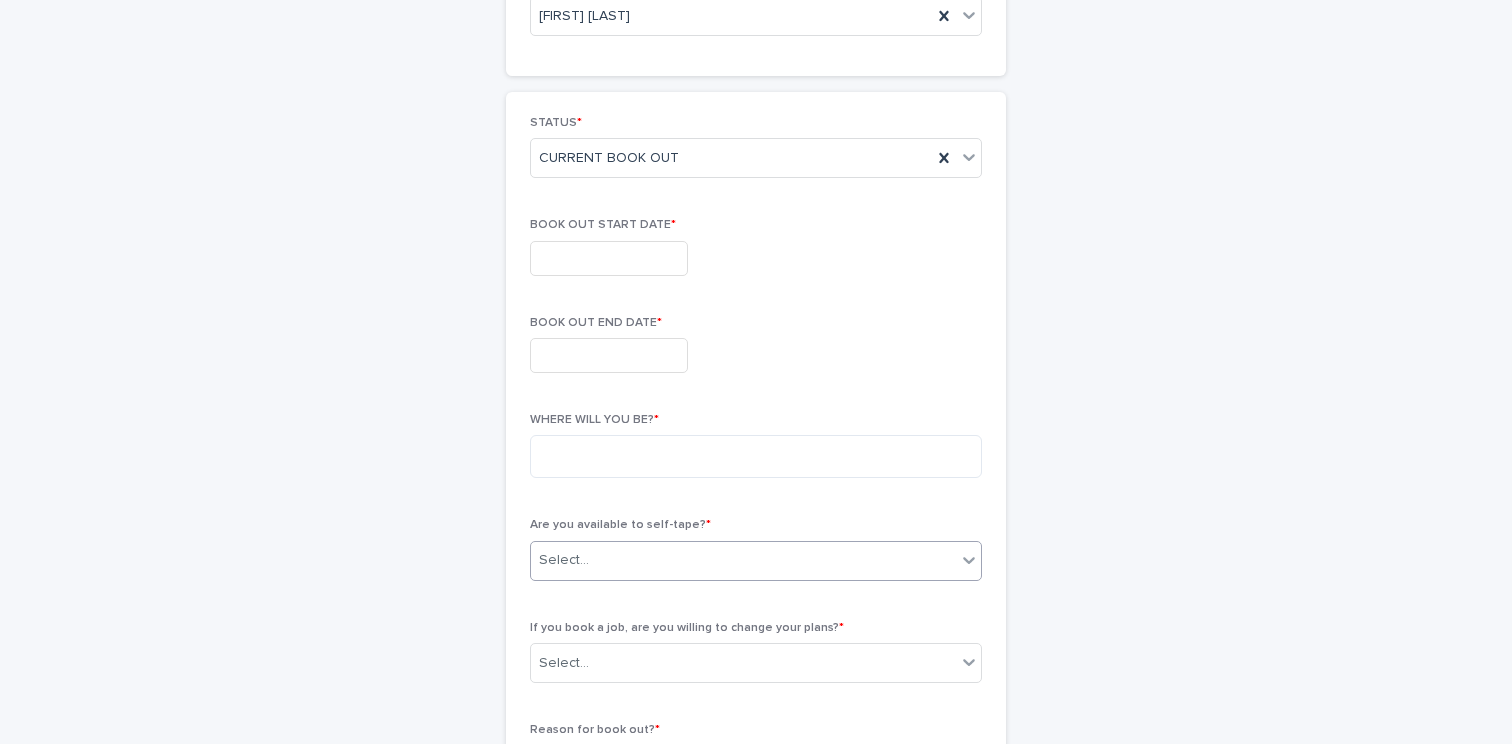 scroll, scrollTop: 215, scrollLeft: 0, axis: vertical 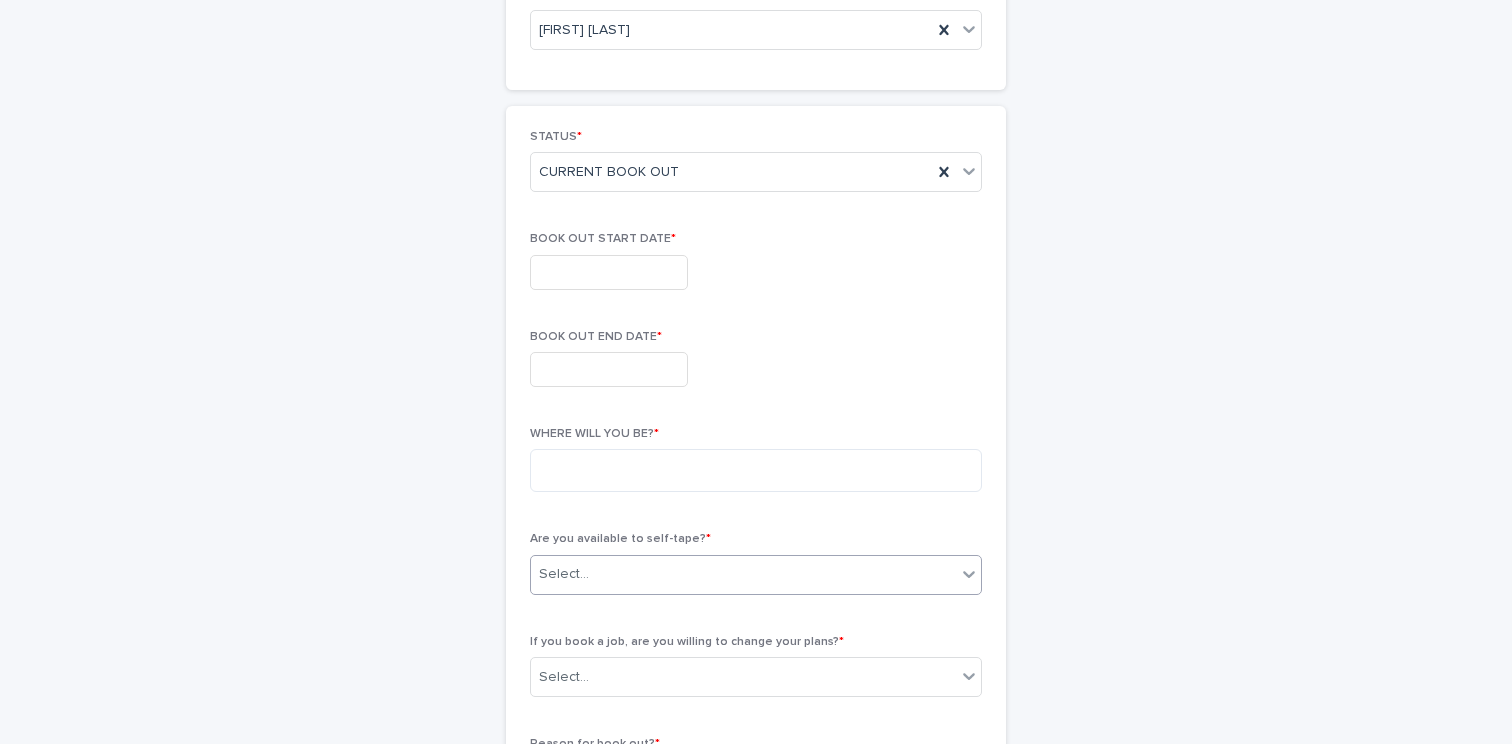 click at bounding box center [609, 369] 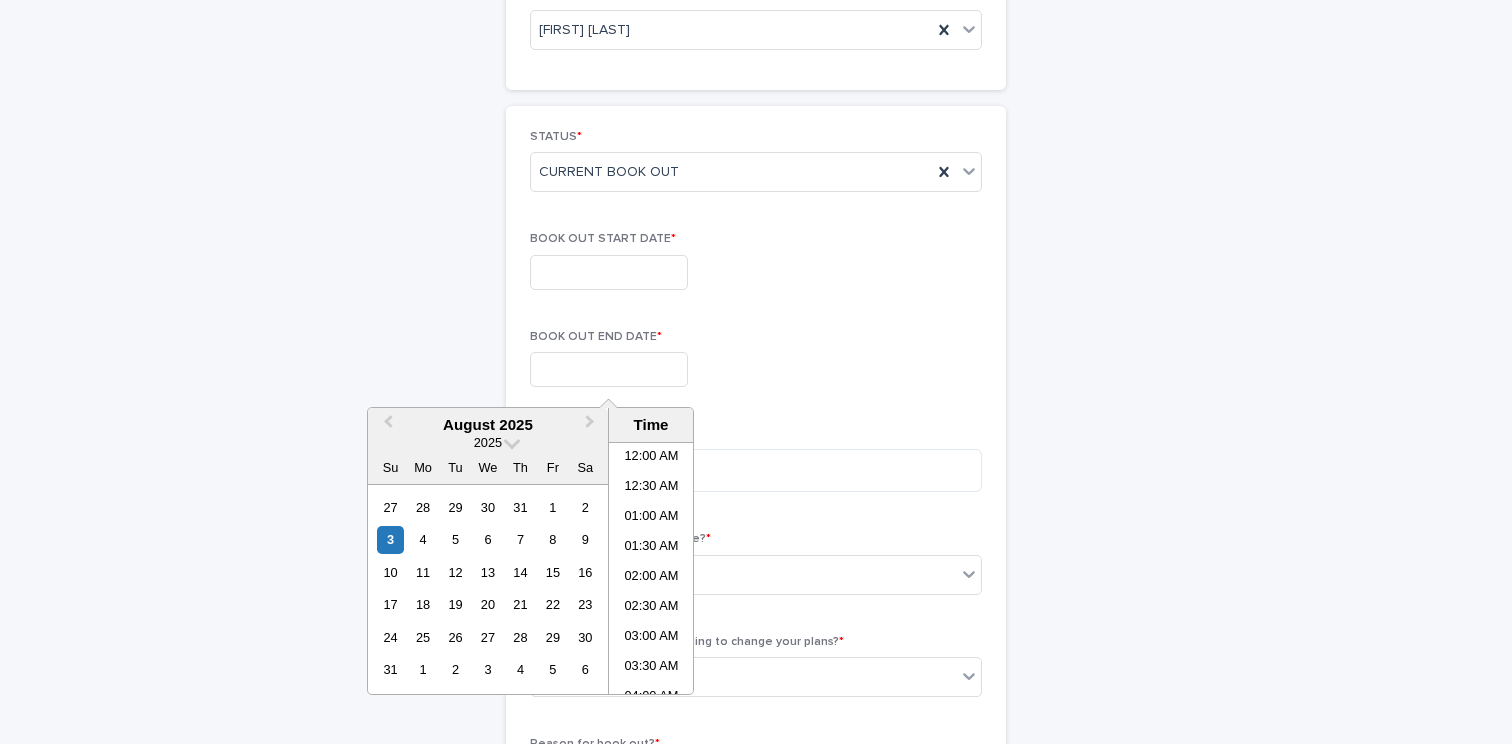 scroll, scrollTop: 1179, scrollLeft: 0, axis: vertical 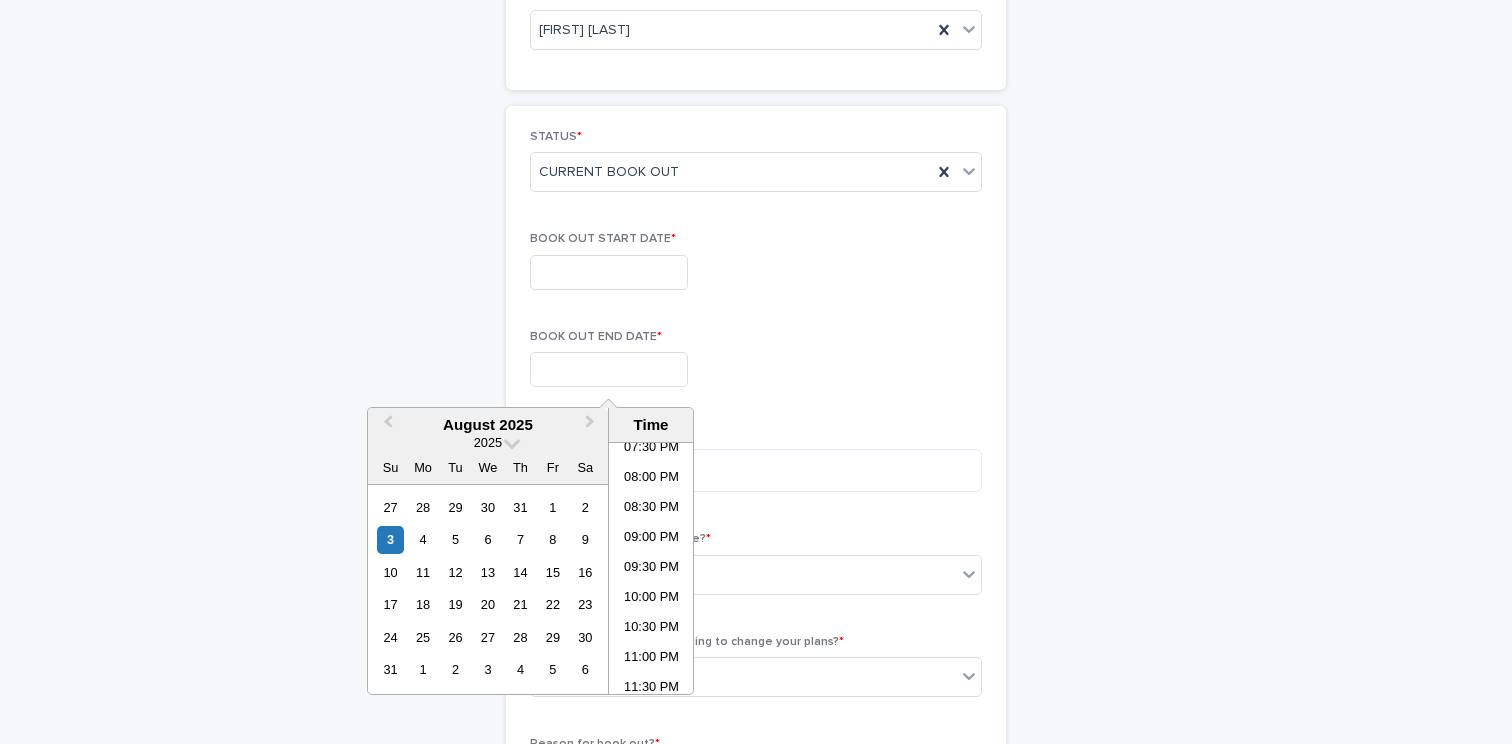 click at bounding box center [609, 272] 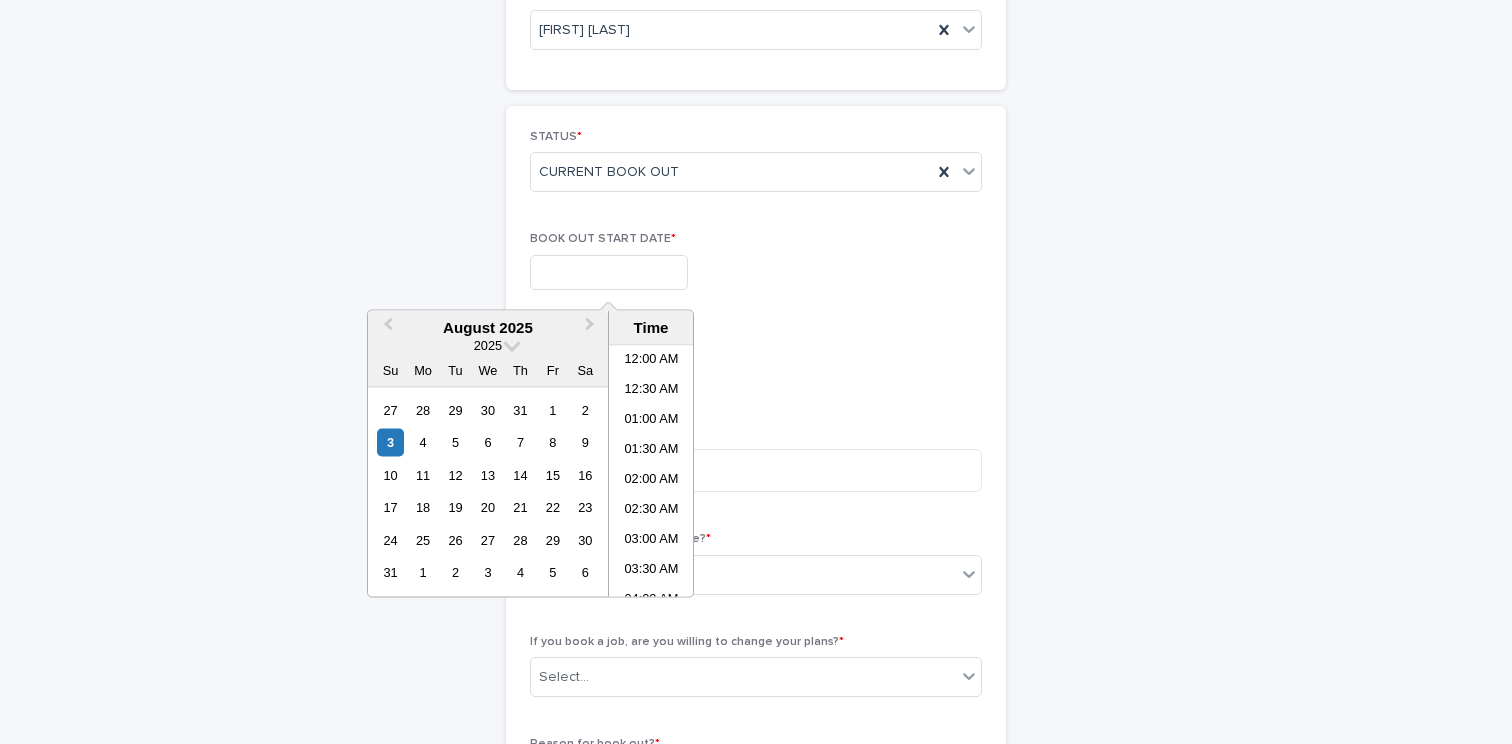 scroll, scrollTop: 1179, scrollLeft: 0, axis: vertical 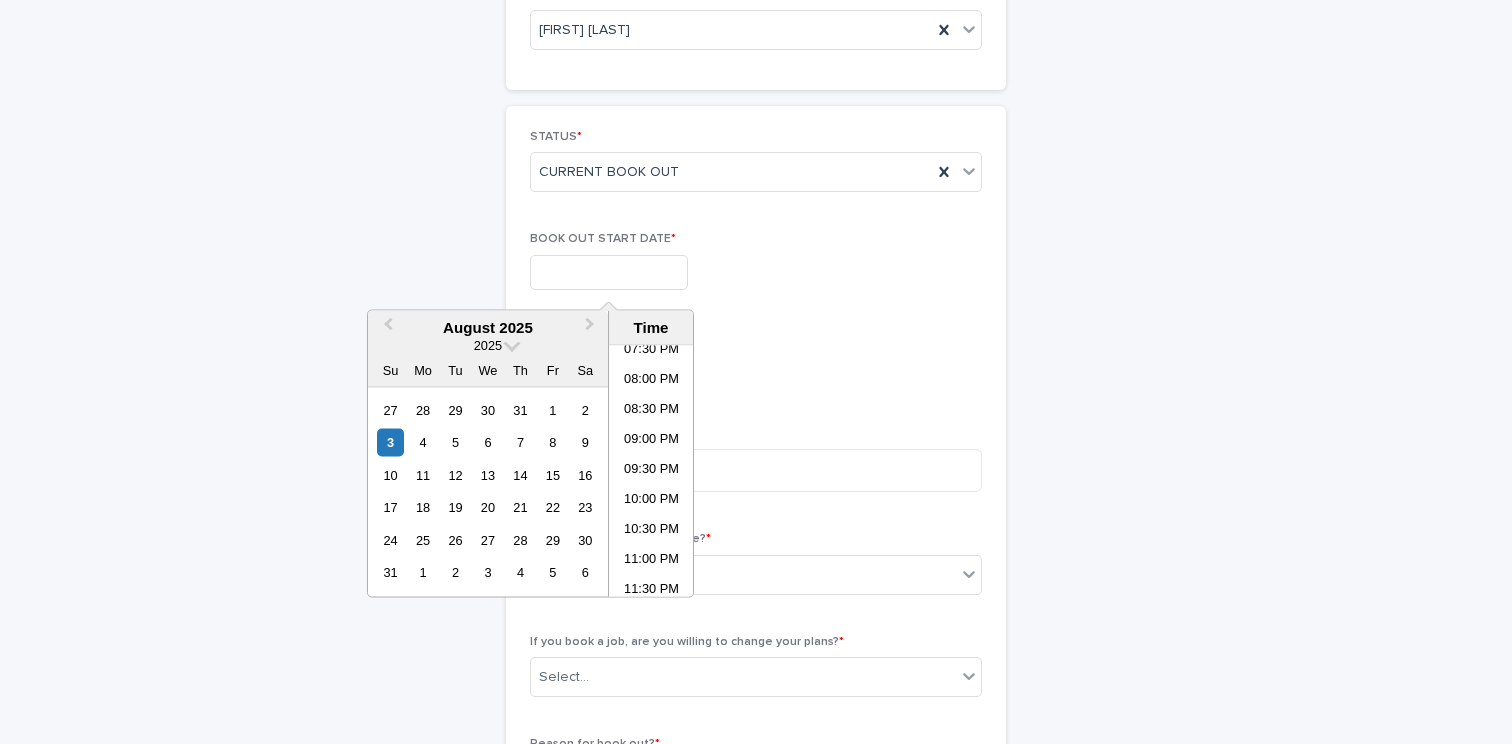 click at bounding box center [609, 272] 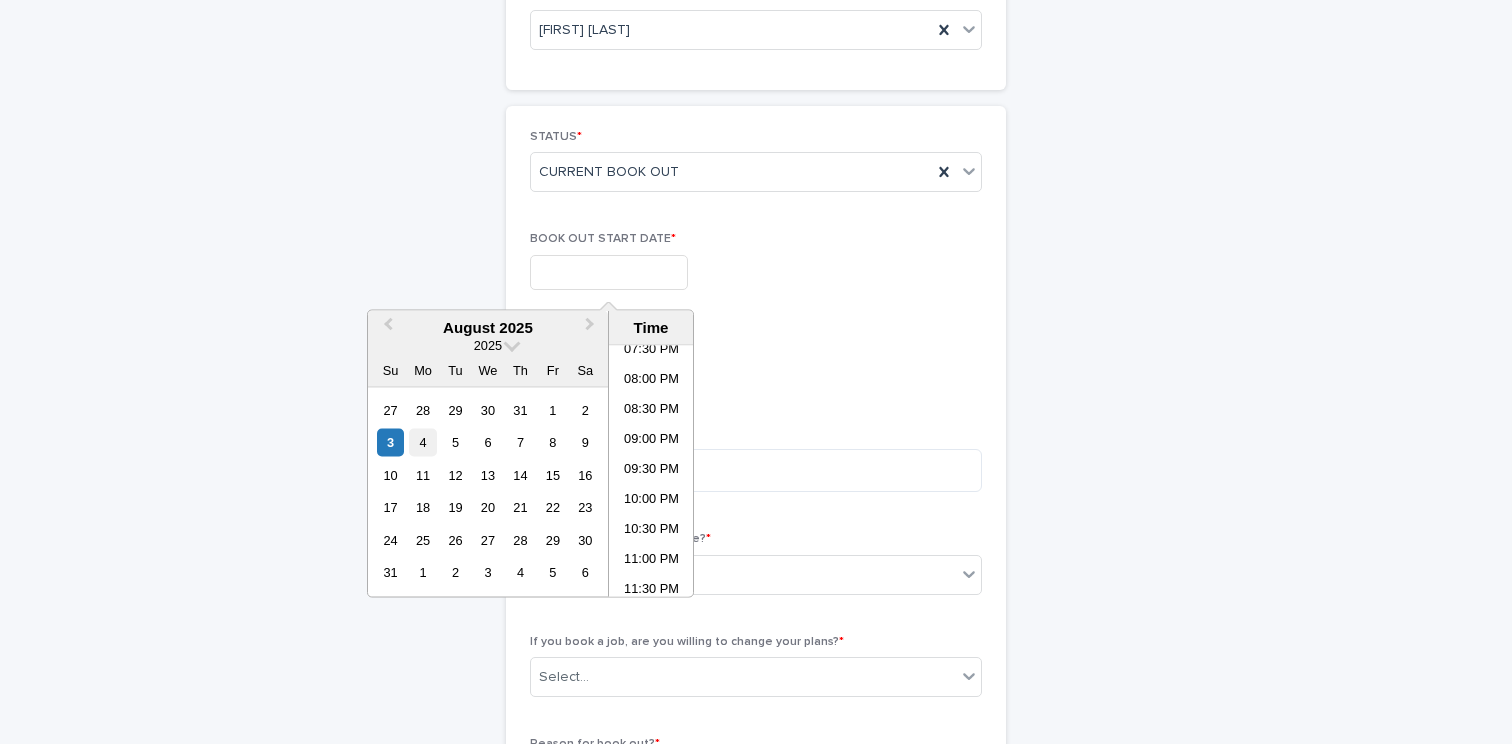 click on "4" at bounding box center (422, 442) 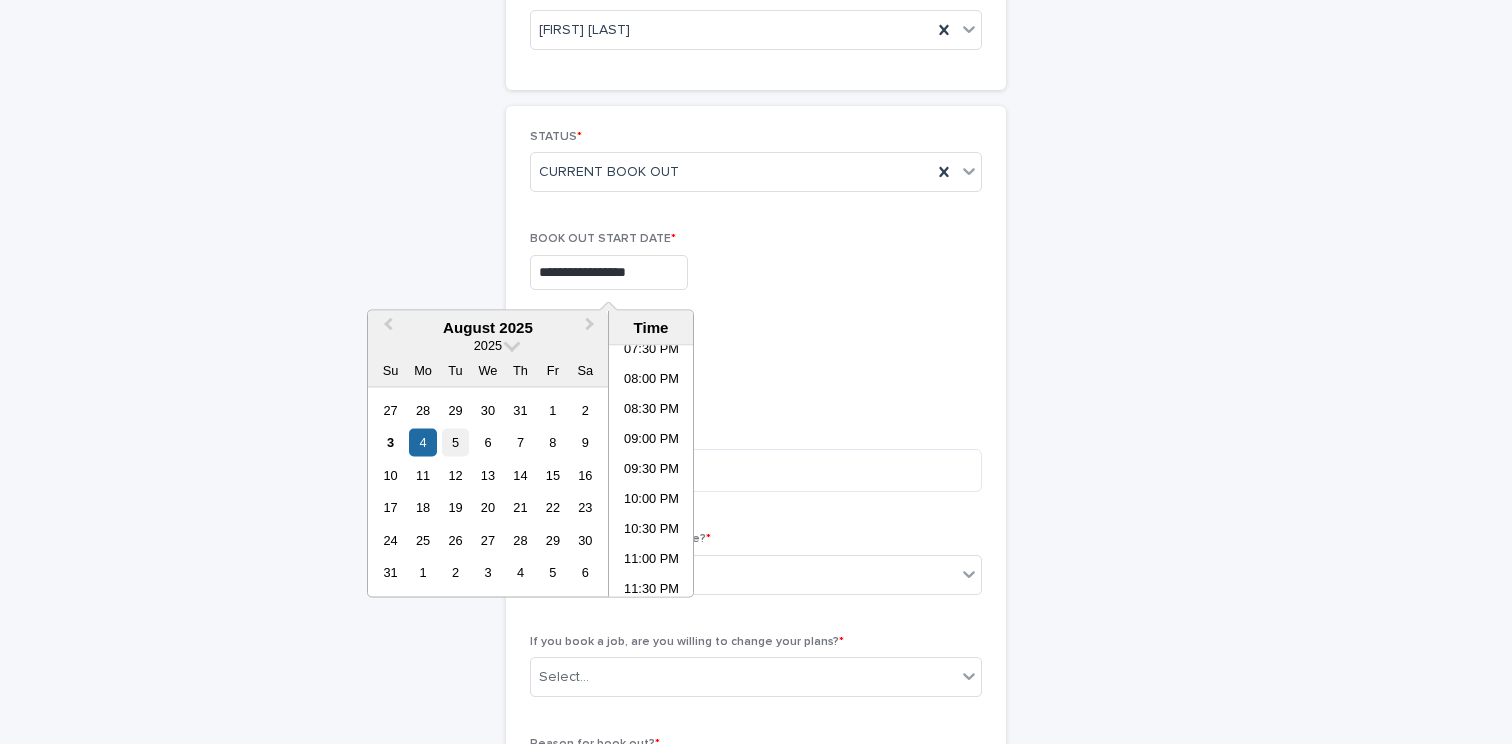 click on "5" at bounding box center (455, 442) 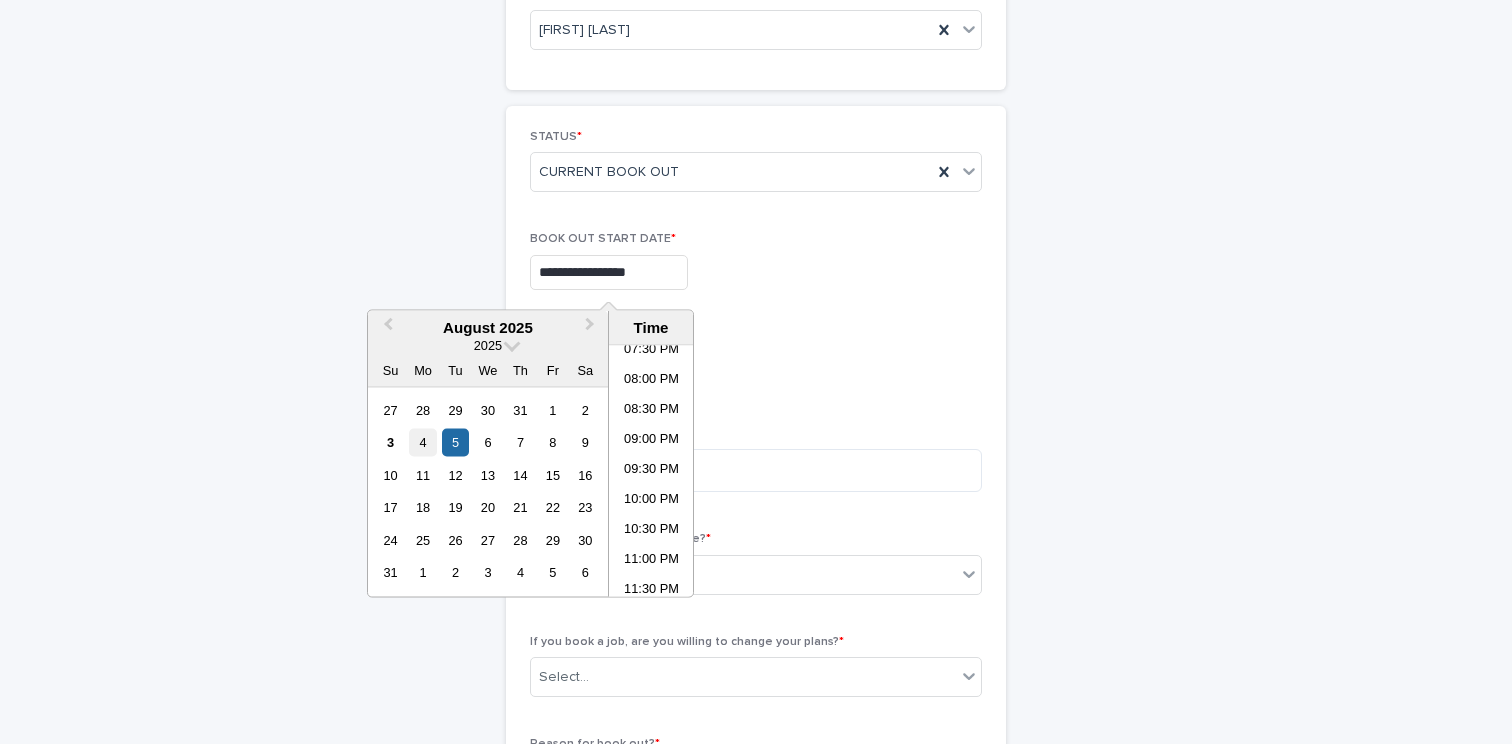 click on "4" at bounding box center [422, 442] 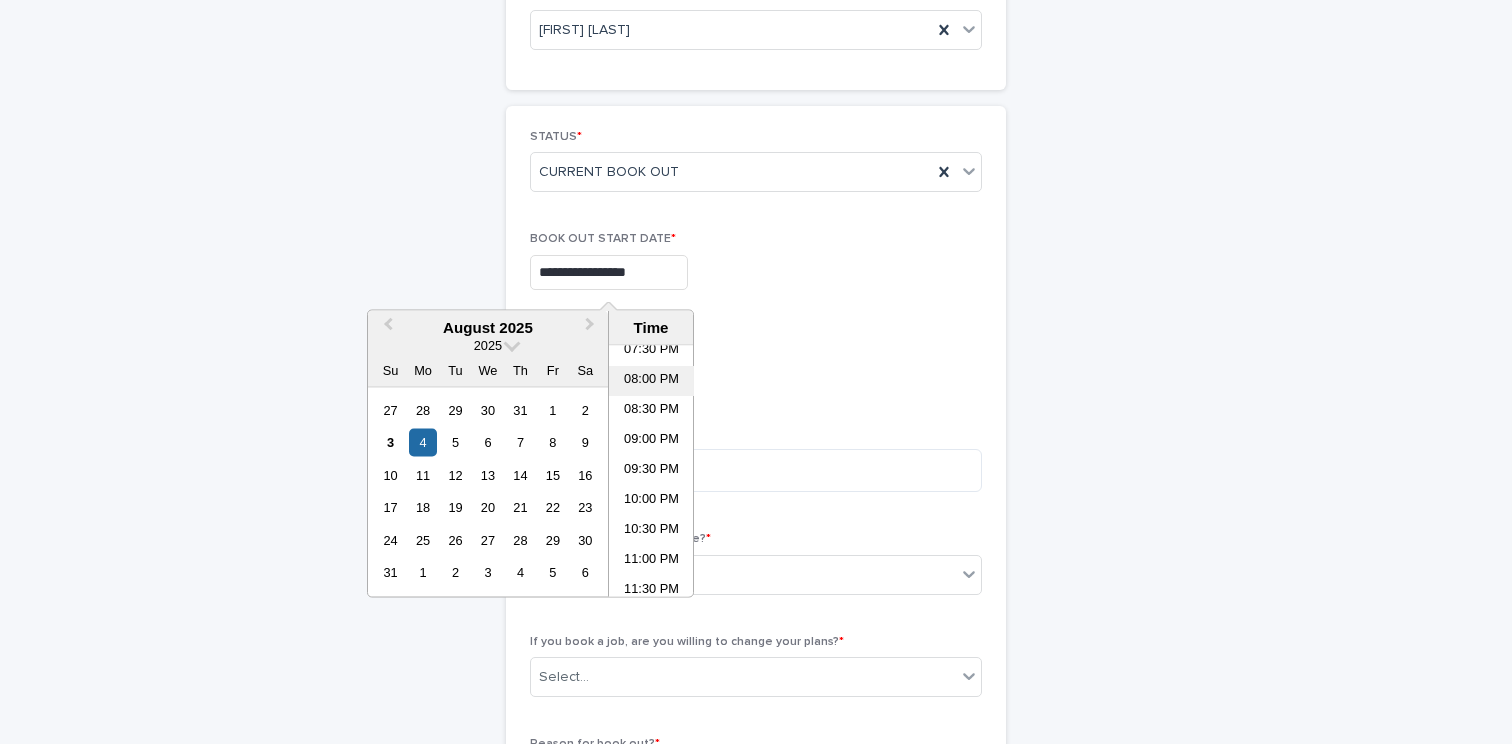 click on "08:00 PM" at bounding box center (651, 382) 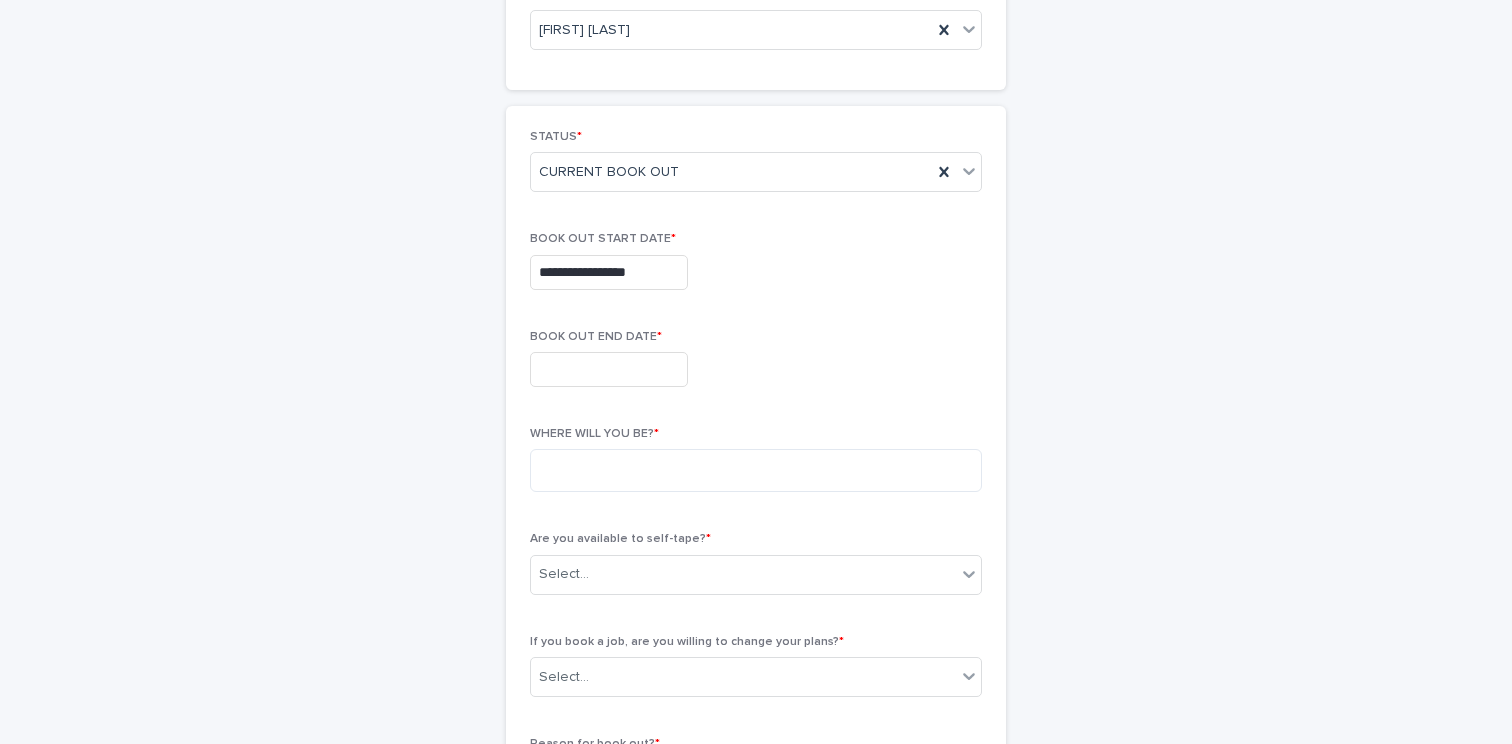 click on "**********" at bounding box center (609, 272) 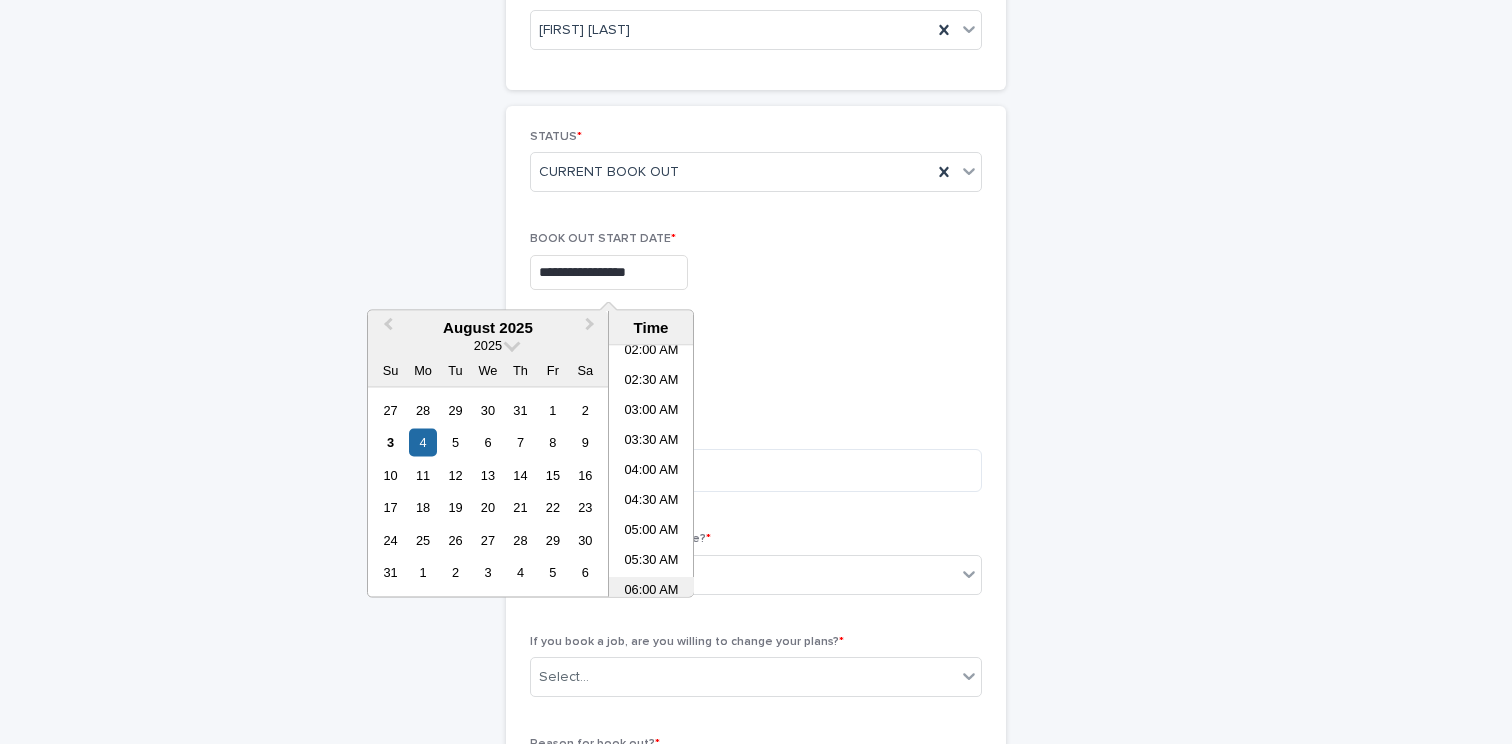 scroll, scrollTop: 0, scrollLeft: 0, axis: both 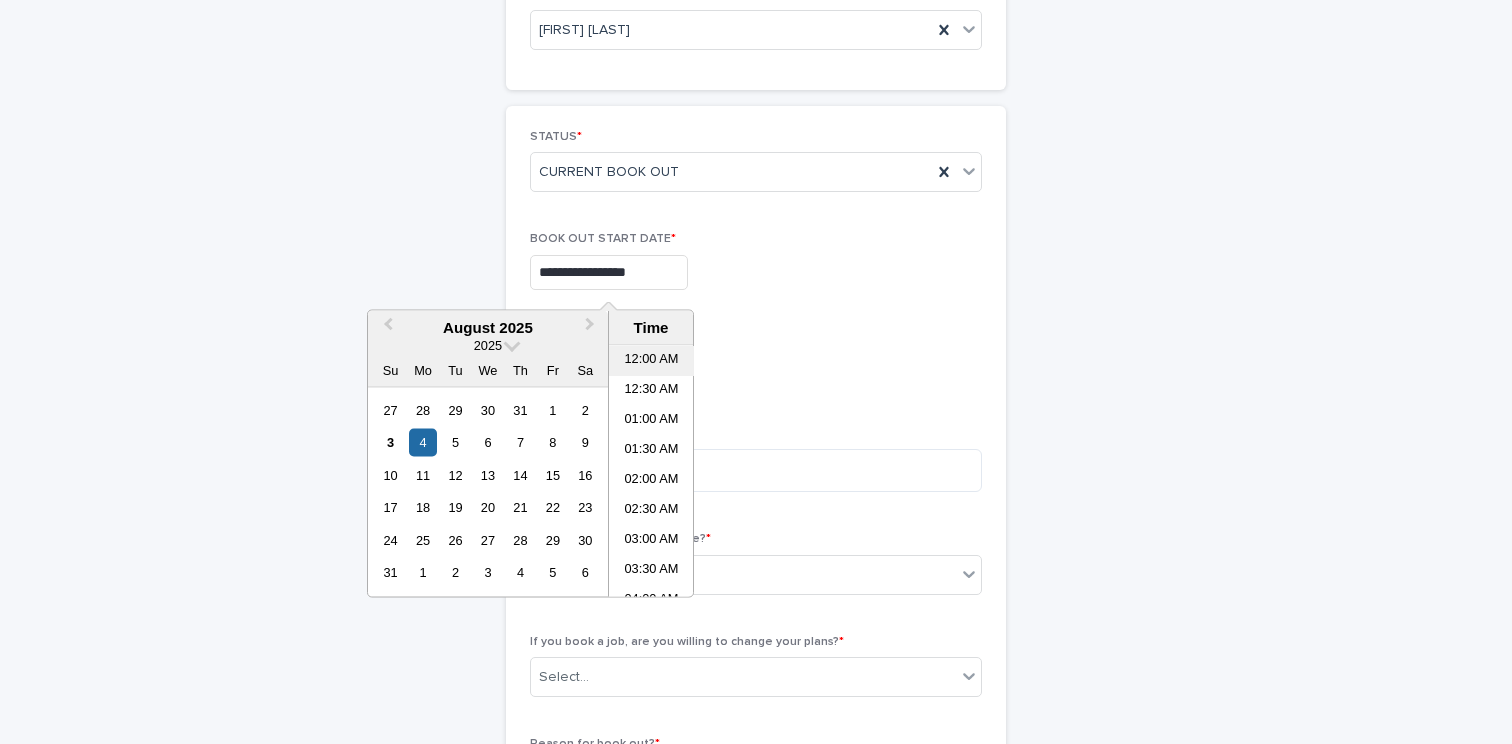 click on "12:00 AM" at bounding box center (651, 361) 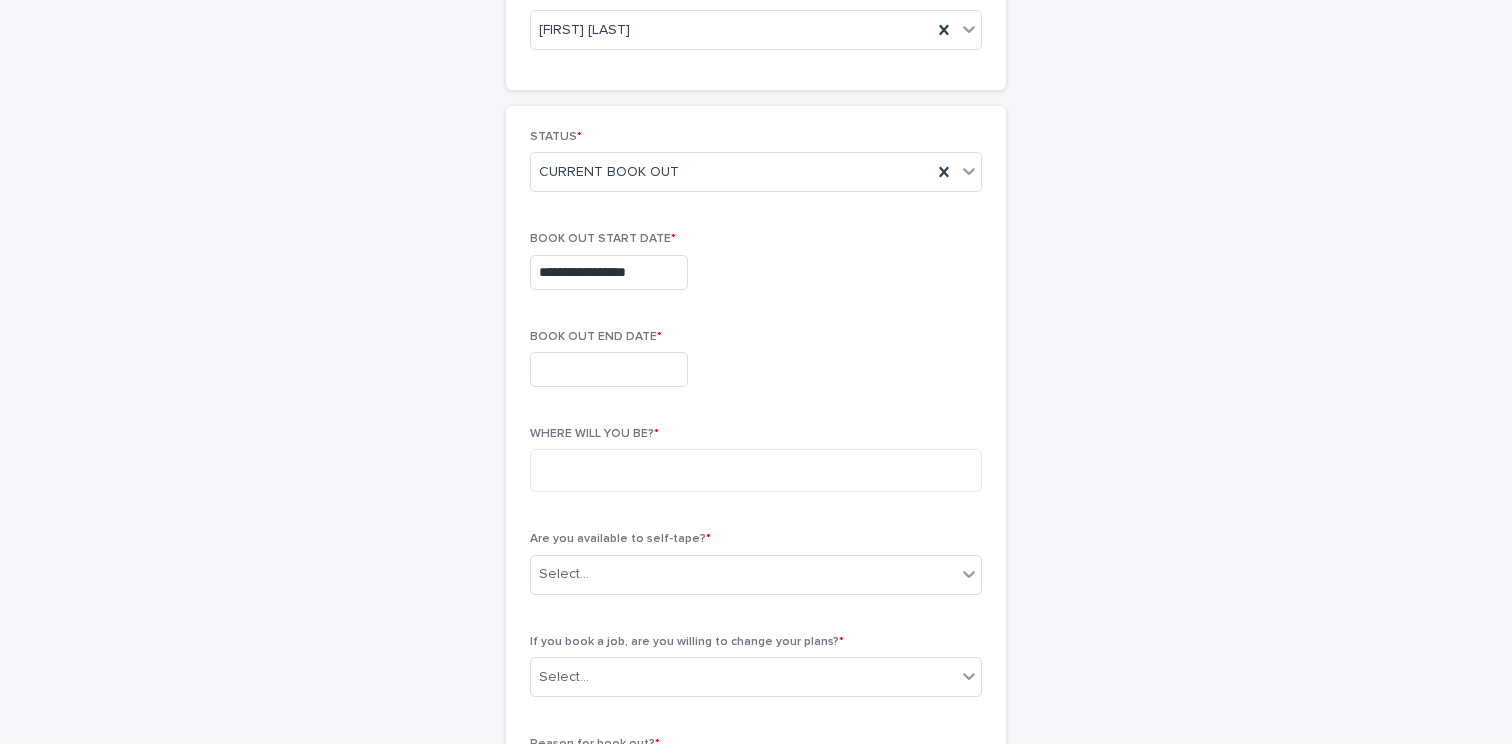type on "**********" 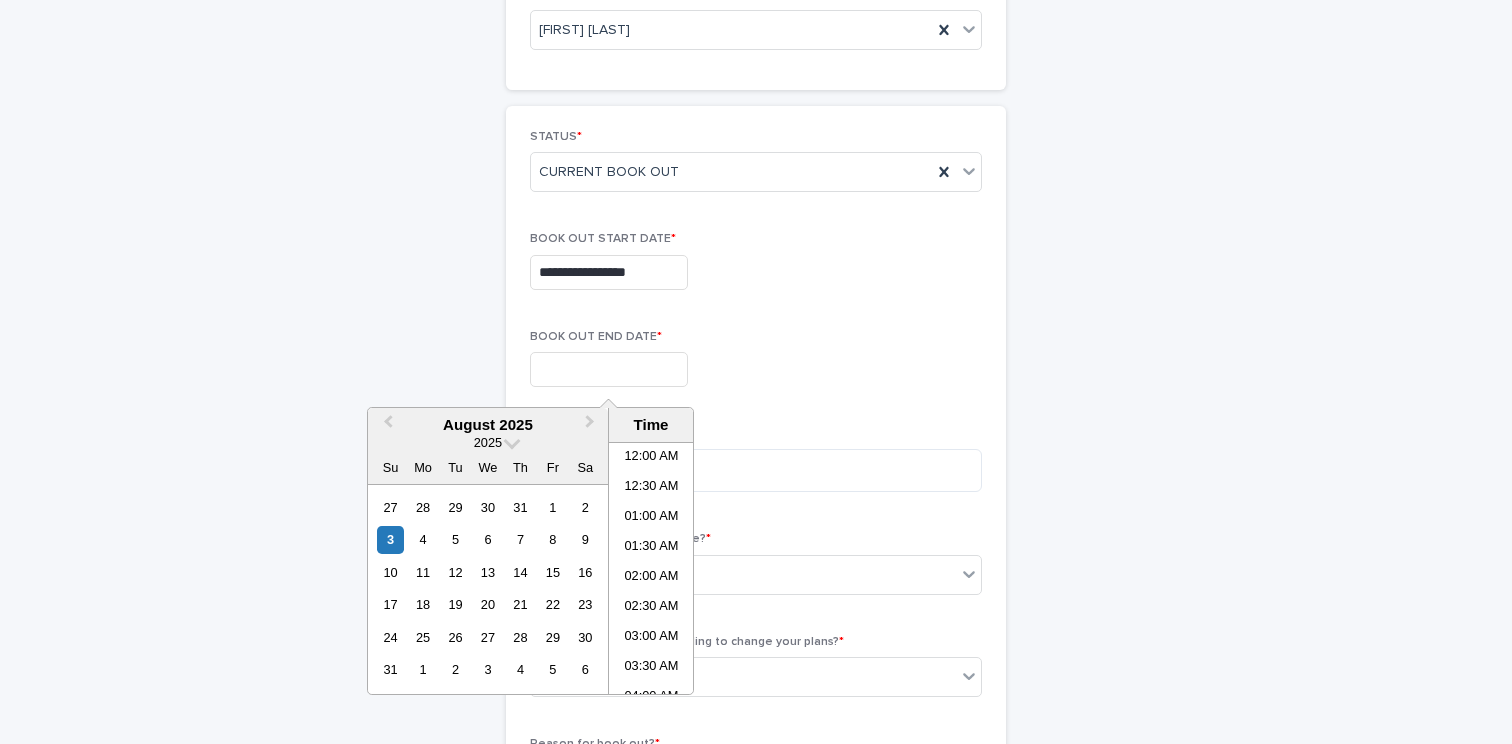 click at bounding box center (609, 369) 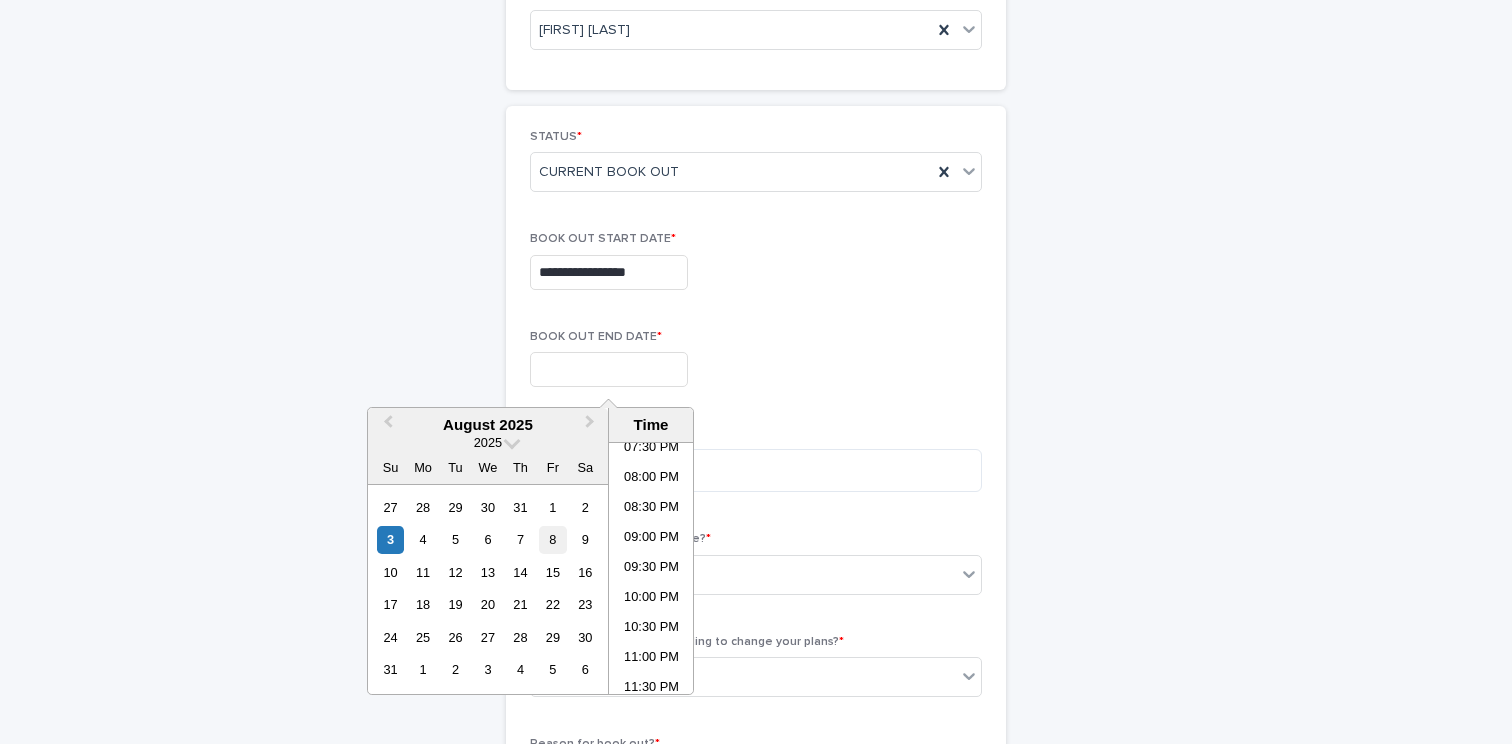 click on "8" at bounding box center (552, 539) 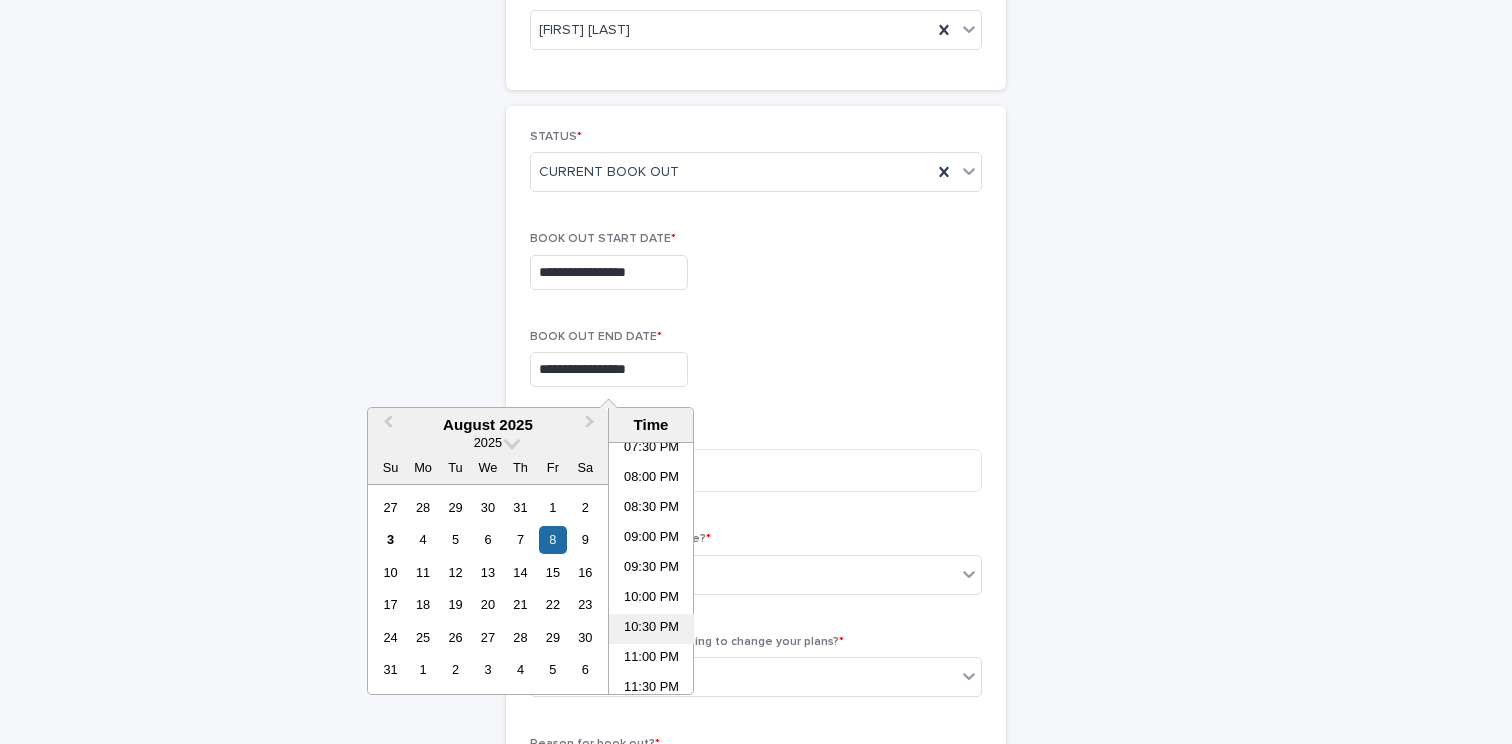 scroll, scrollTop: 1189, scrollLeft: 0, axis: vertical 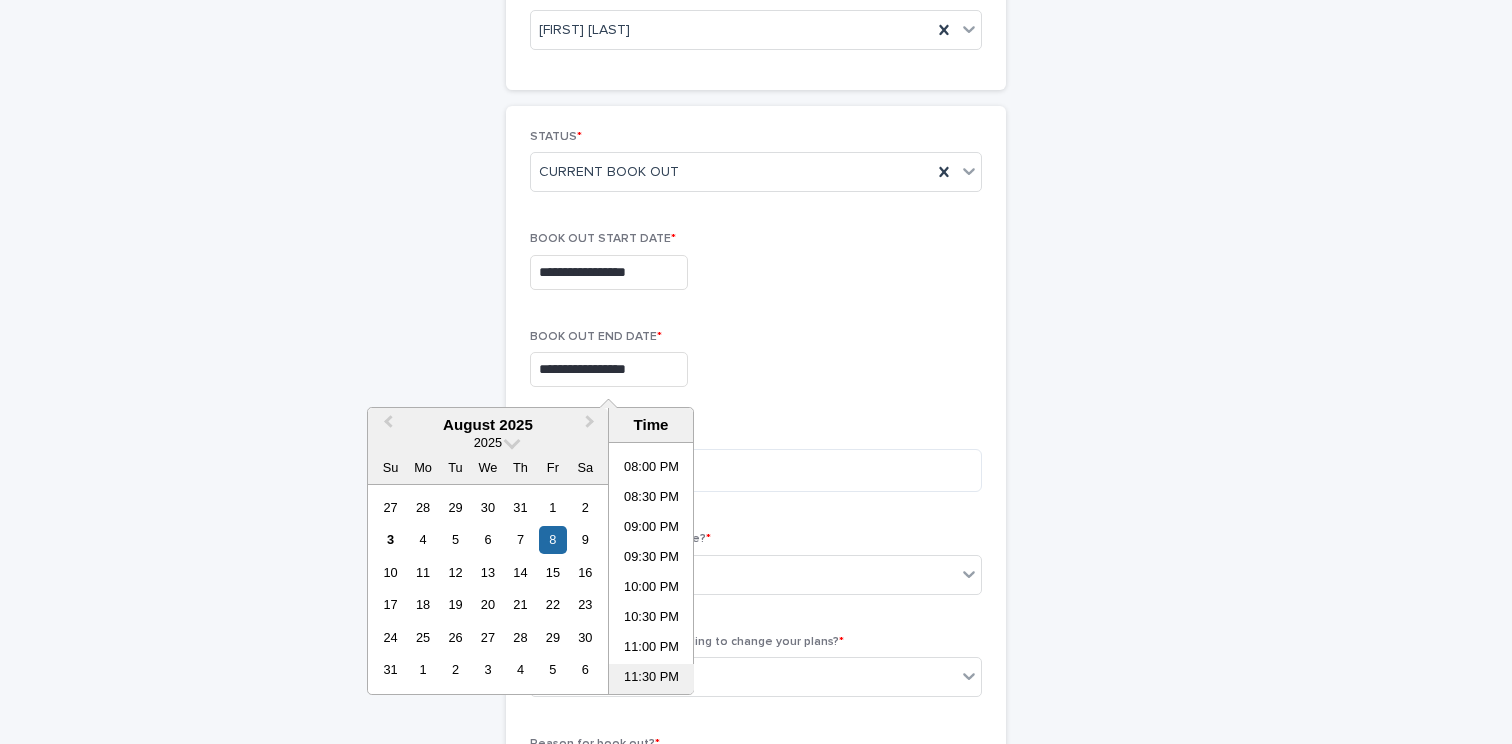 click on "11:30 PM" at bounding box center (651, 679) 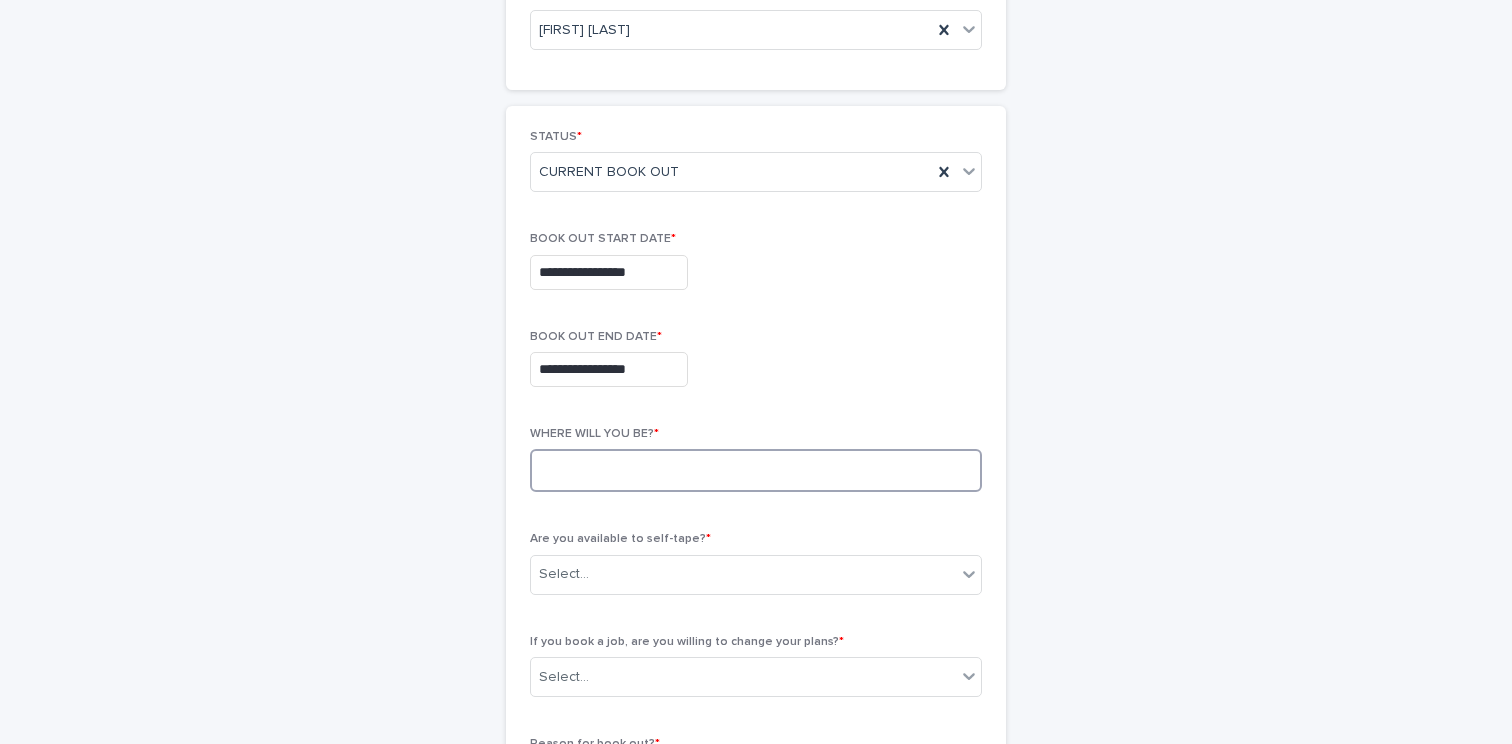 click at bounding box center (756, 470) 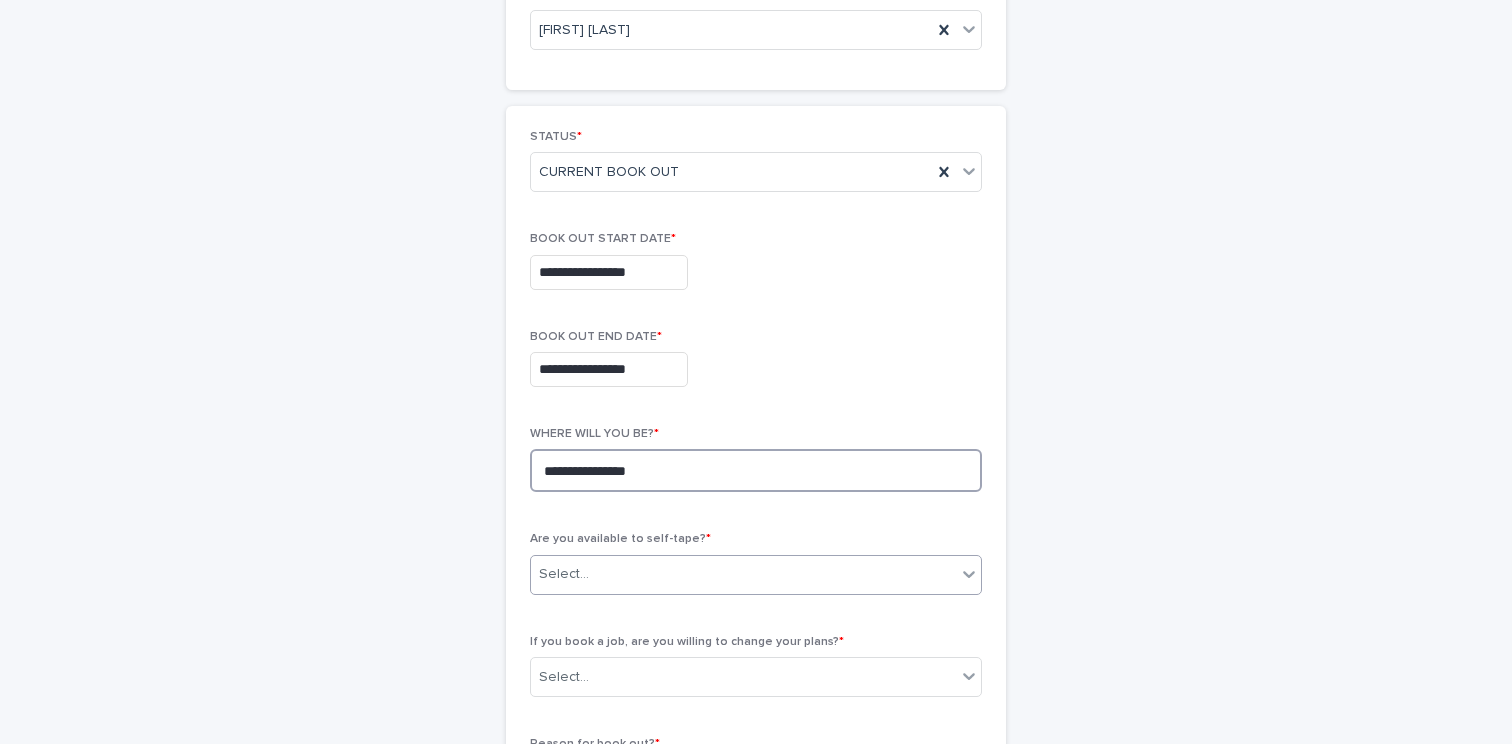 type on "**********" 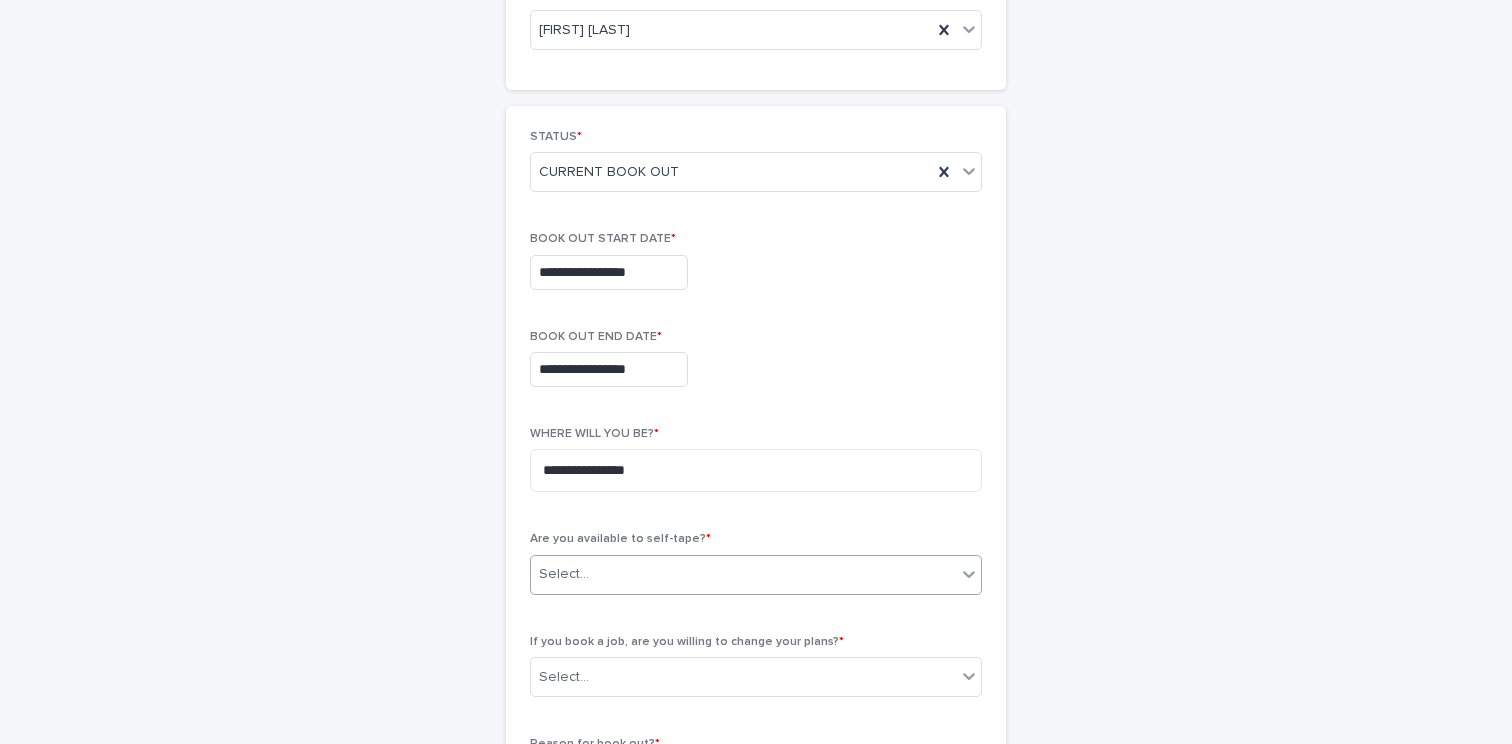 click on "Select..." at bounding box center (564, 574) 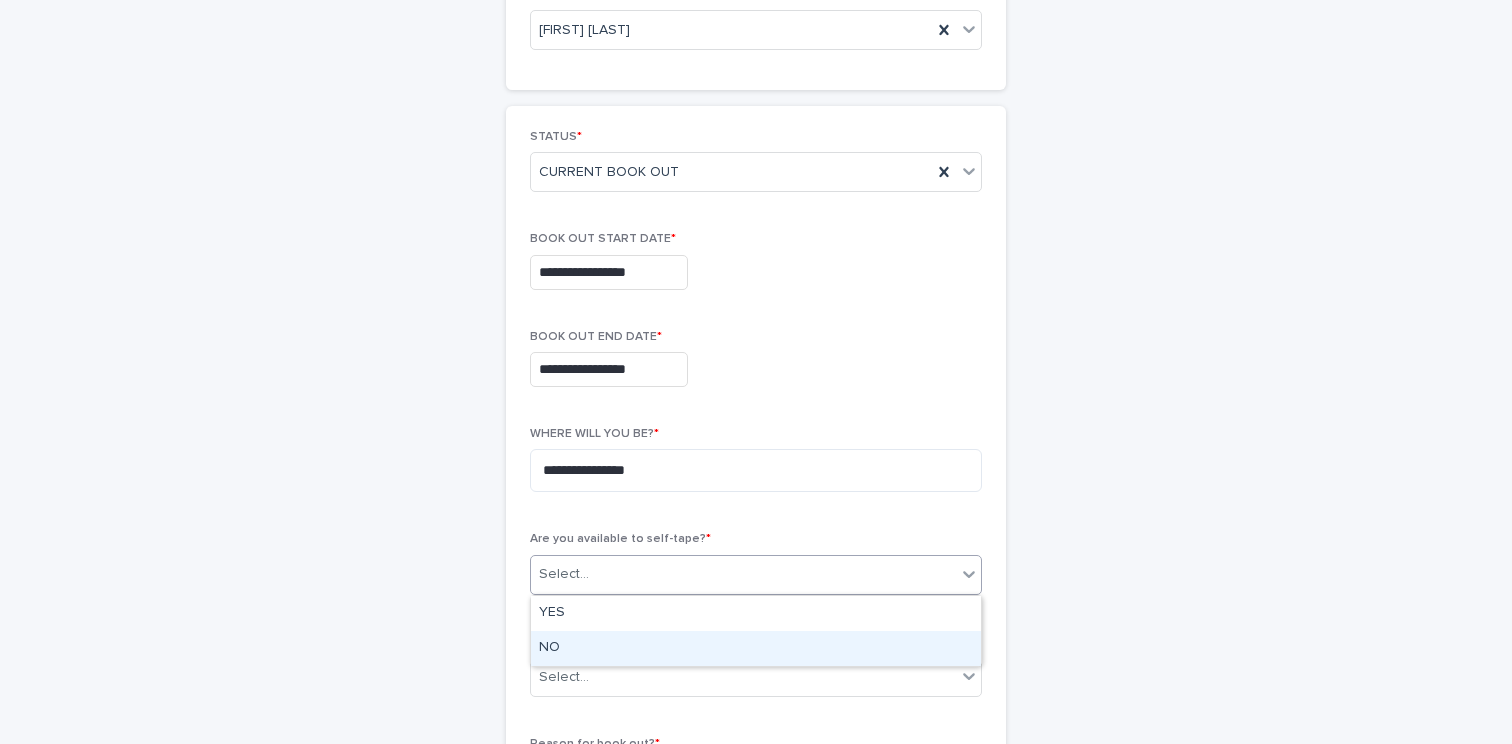 click on "NO" at bounding box center [756, 648] 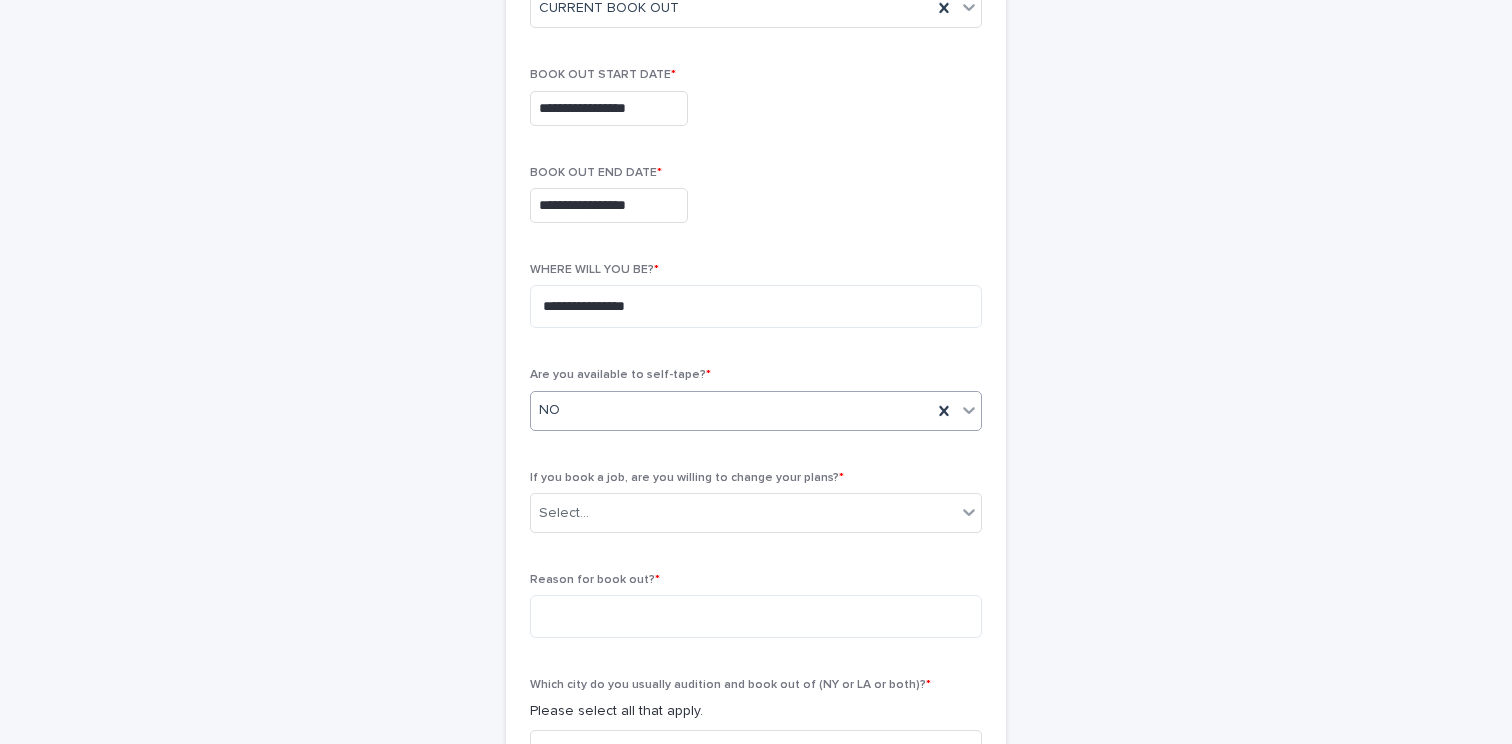 scroll, scrollTop: 385, scrollLeft: 0, axis: vertical 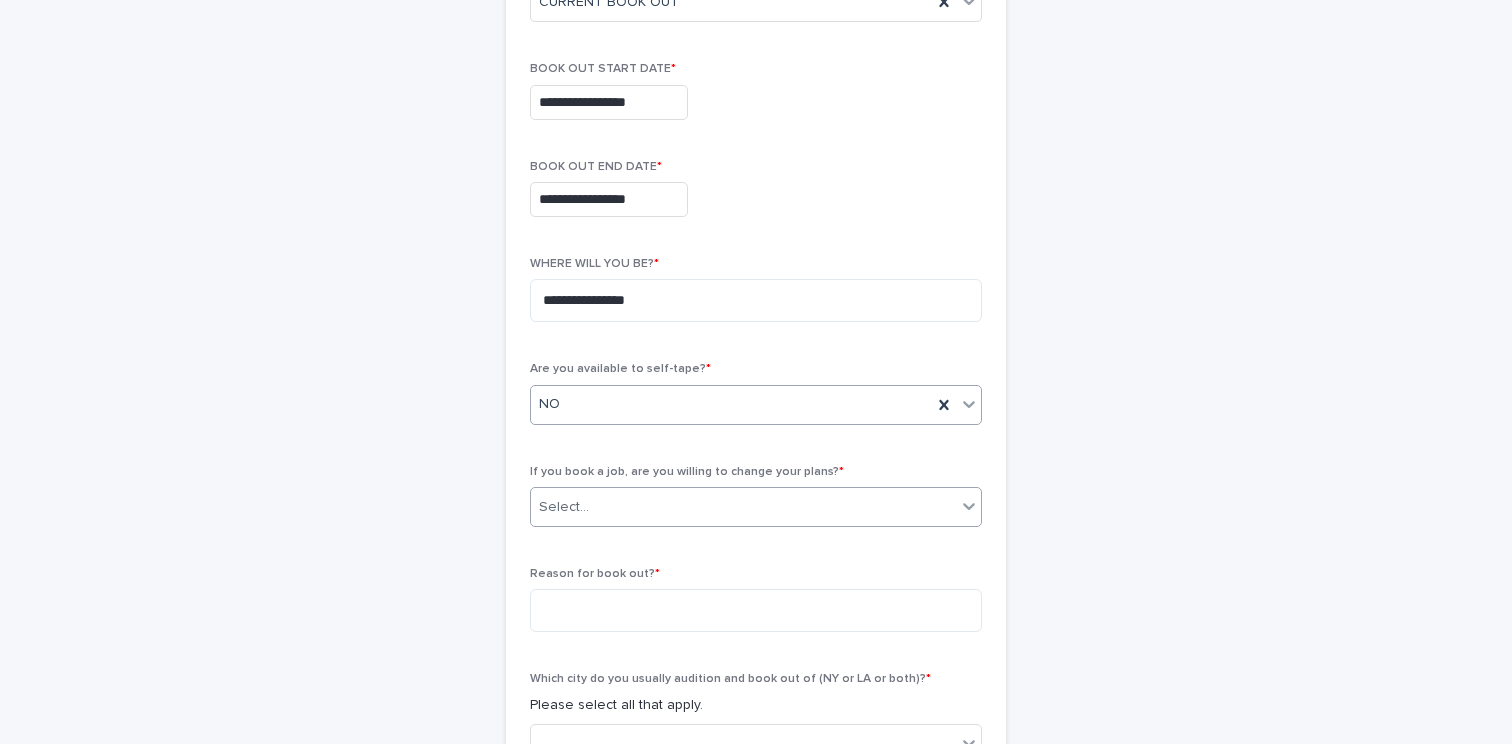 click on "Select..." at bounding box center [564, 507] 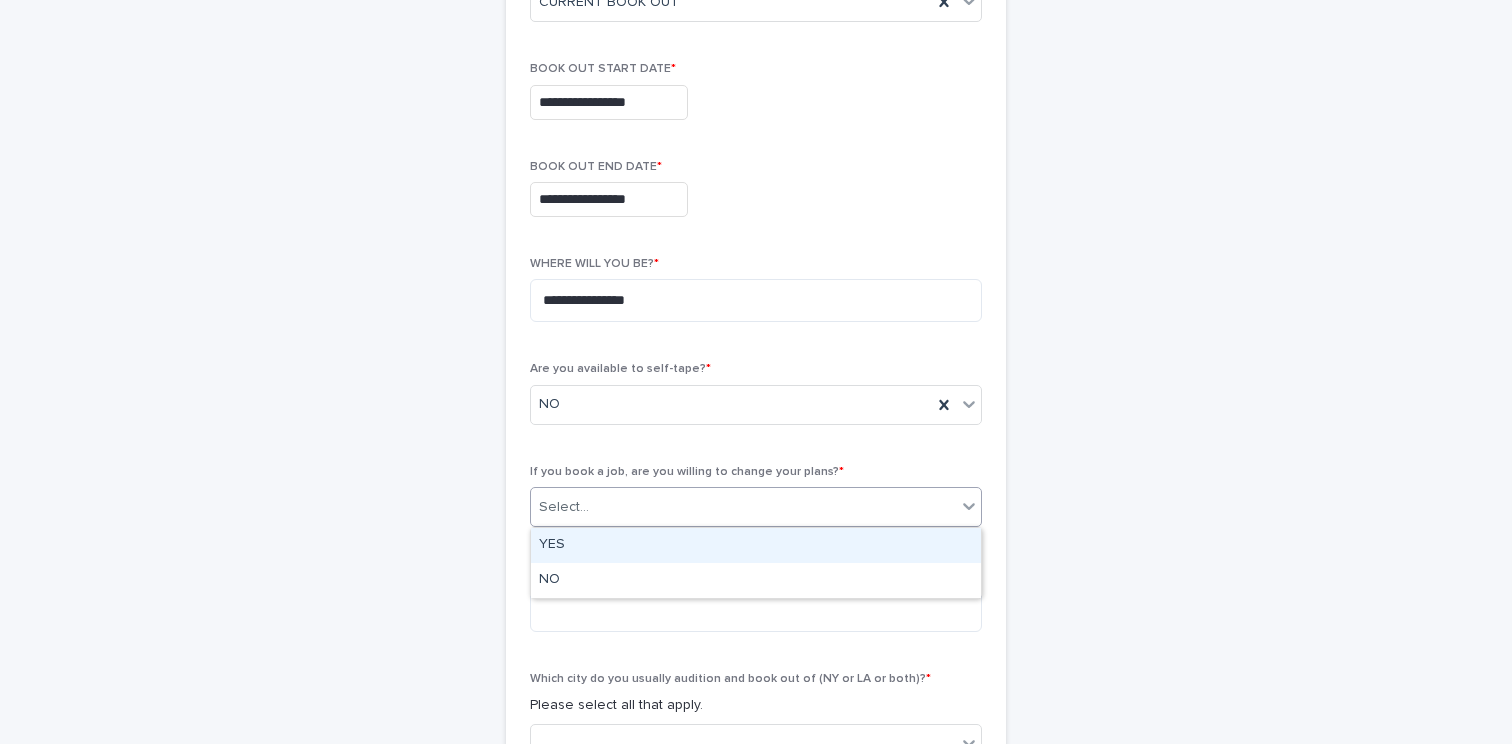 click on "YES" at bounding box center [756, 545] 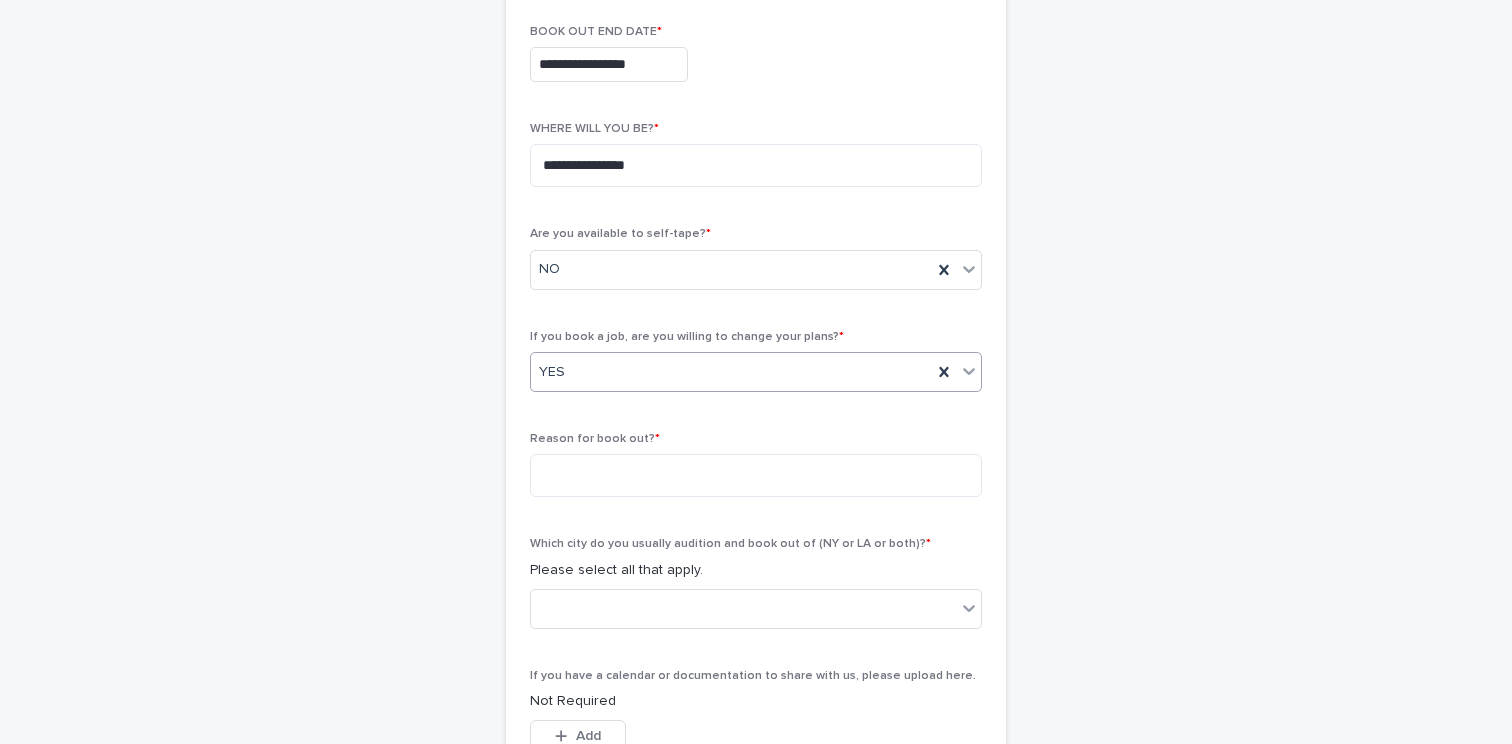 scroll, scrollTop: 525, scrollLeft: 0, axis: vertical 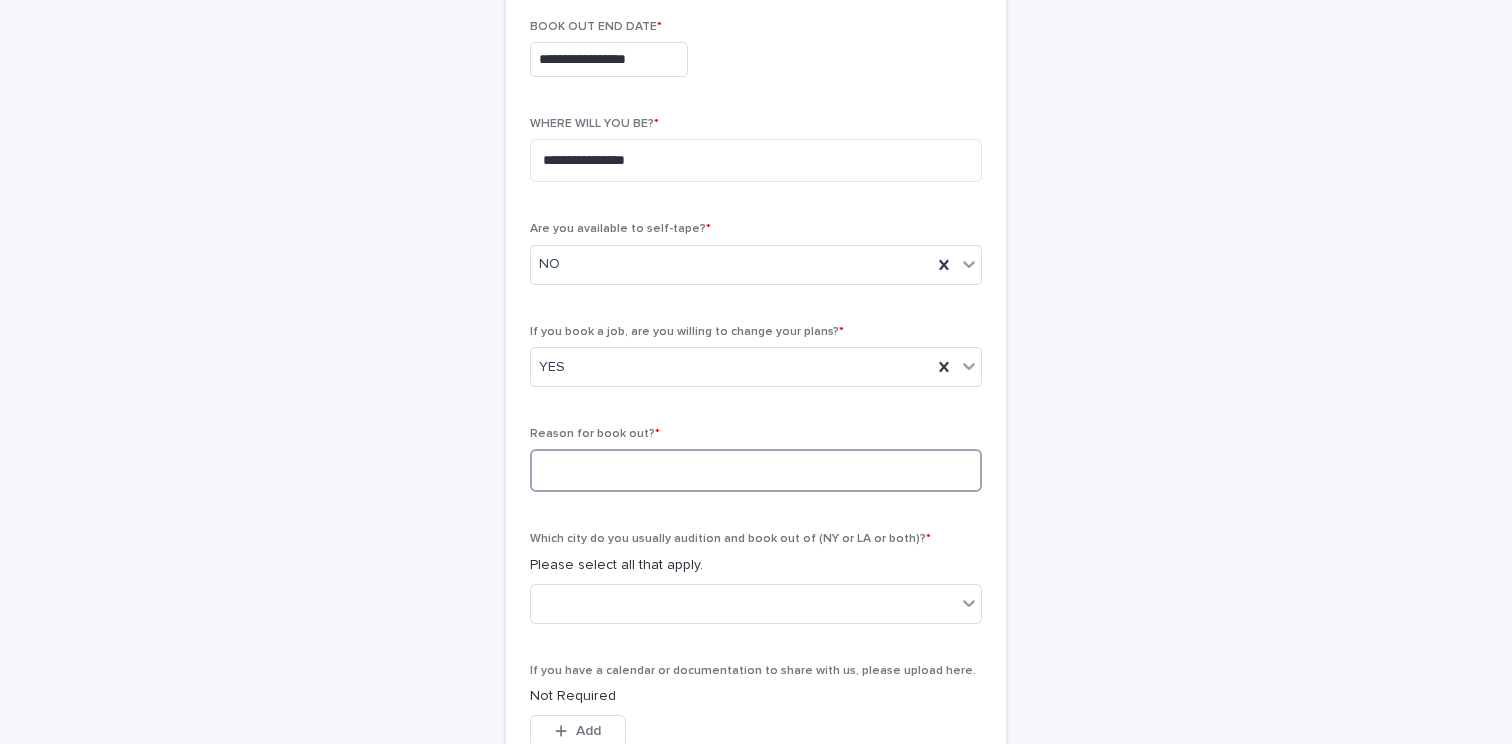 click at bounding box center (756, 470) 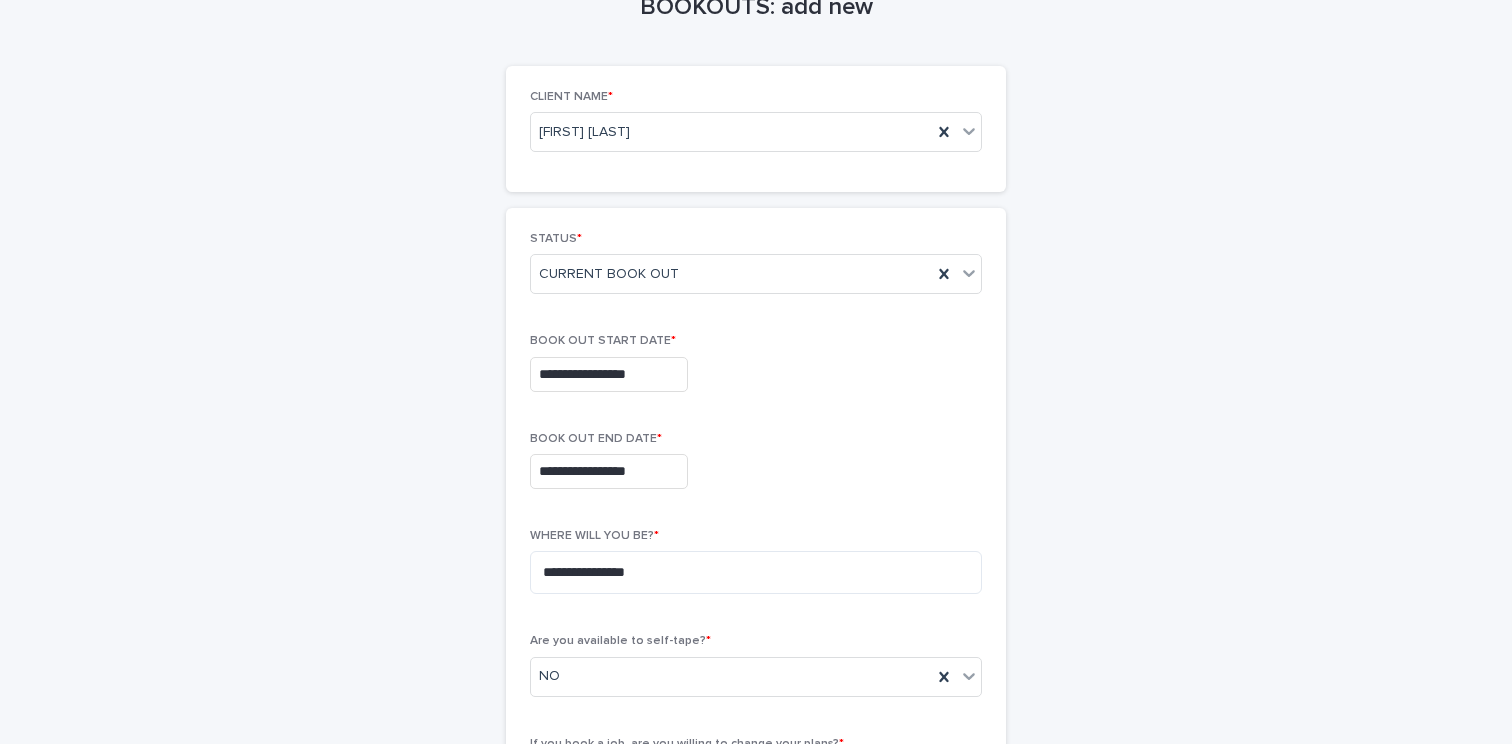 scroll, scrollTop: 107, scrollLeft: 0, axis: vertical 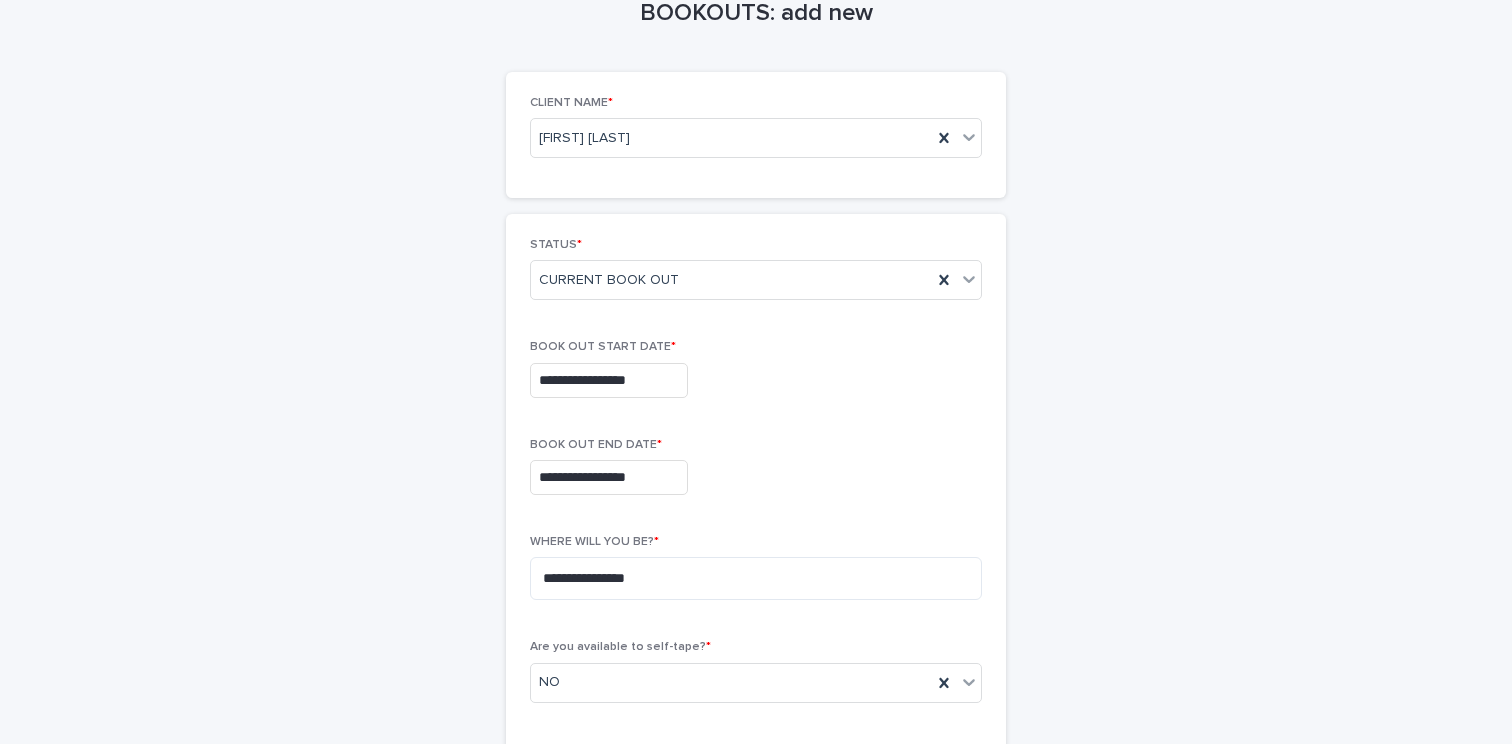 type on "**********" 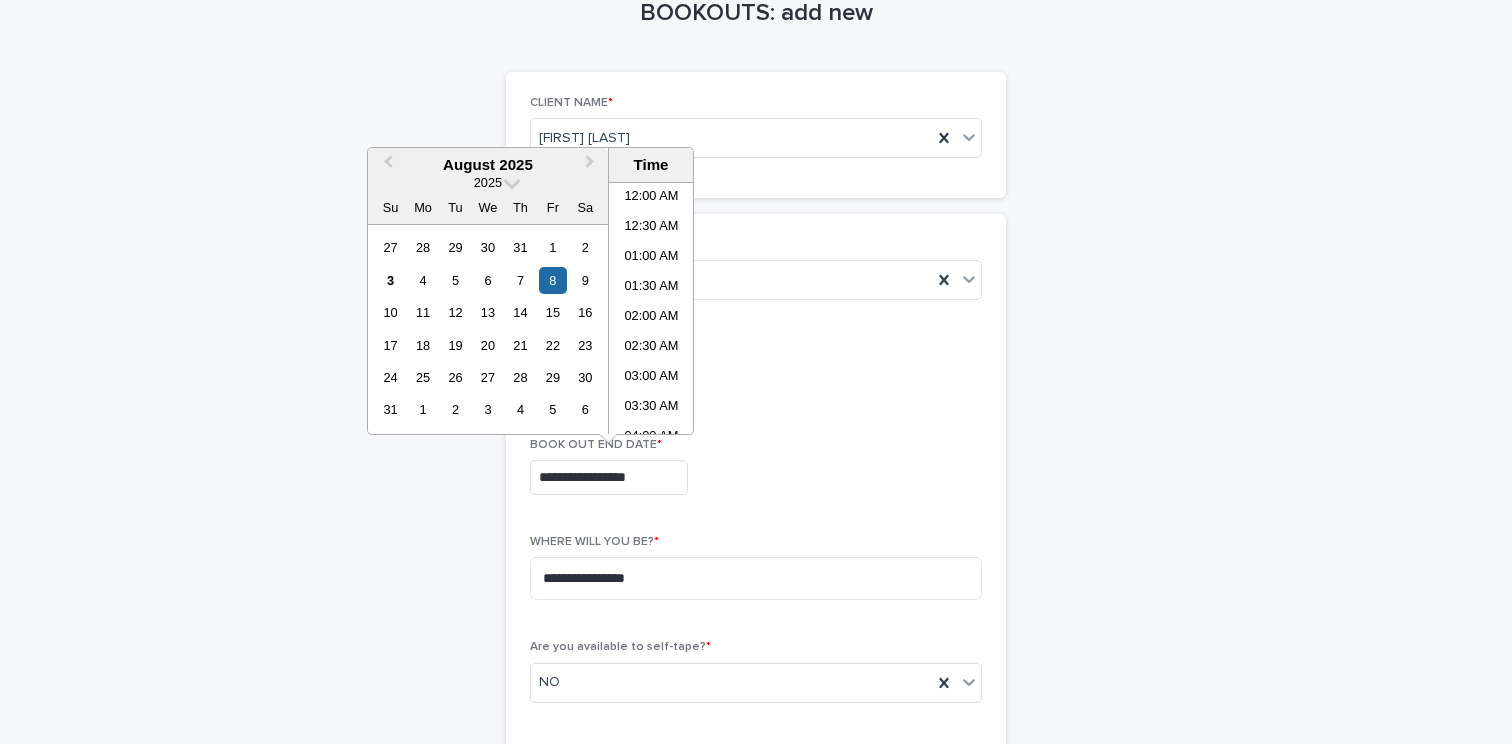 click on "**********" at bounding box center (609, 477) 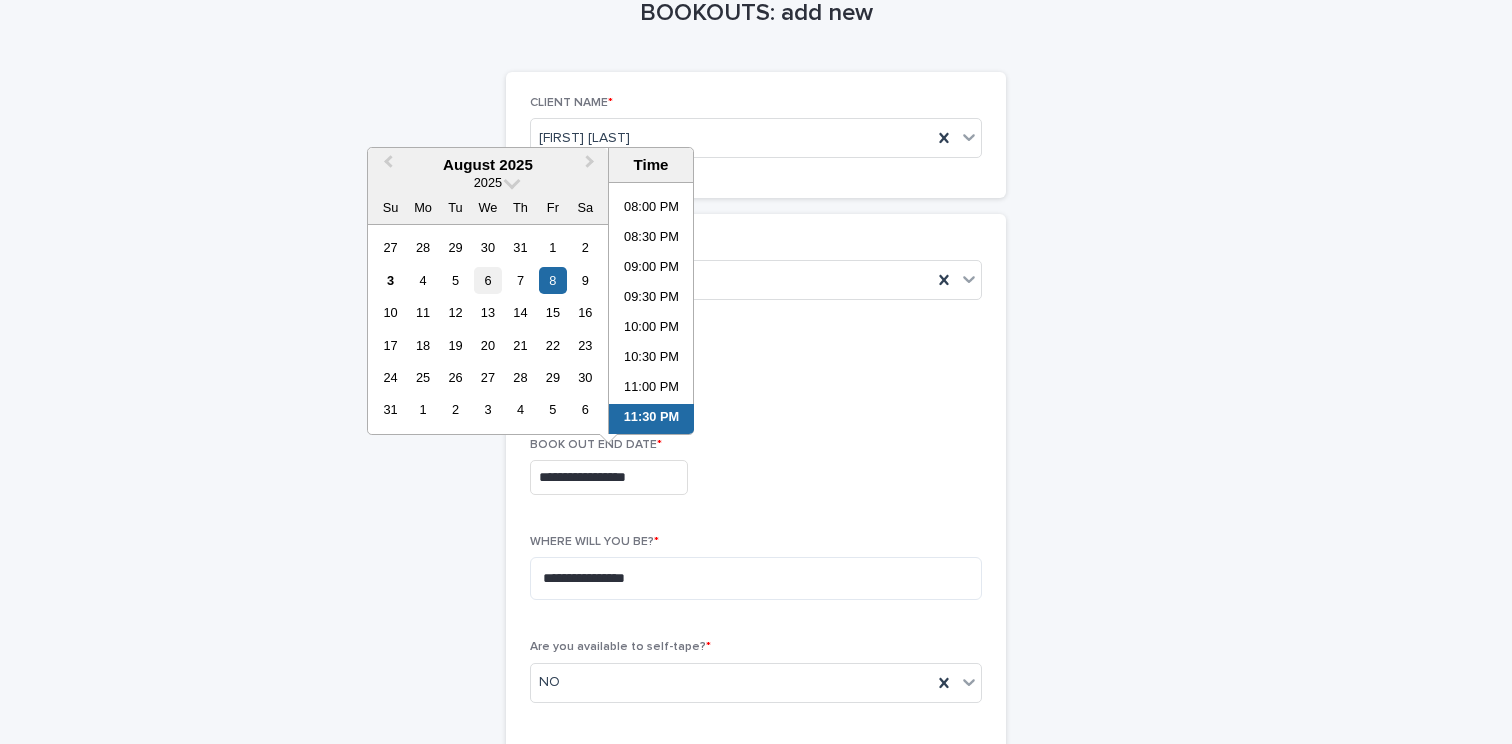 click on "6" at bounding box center (487, 280) 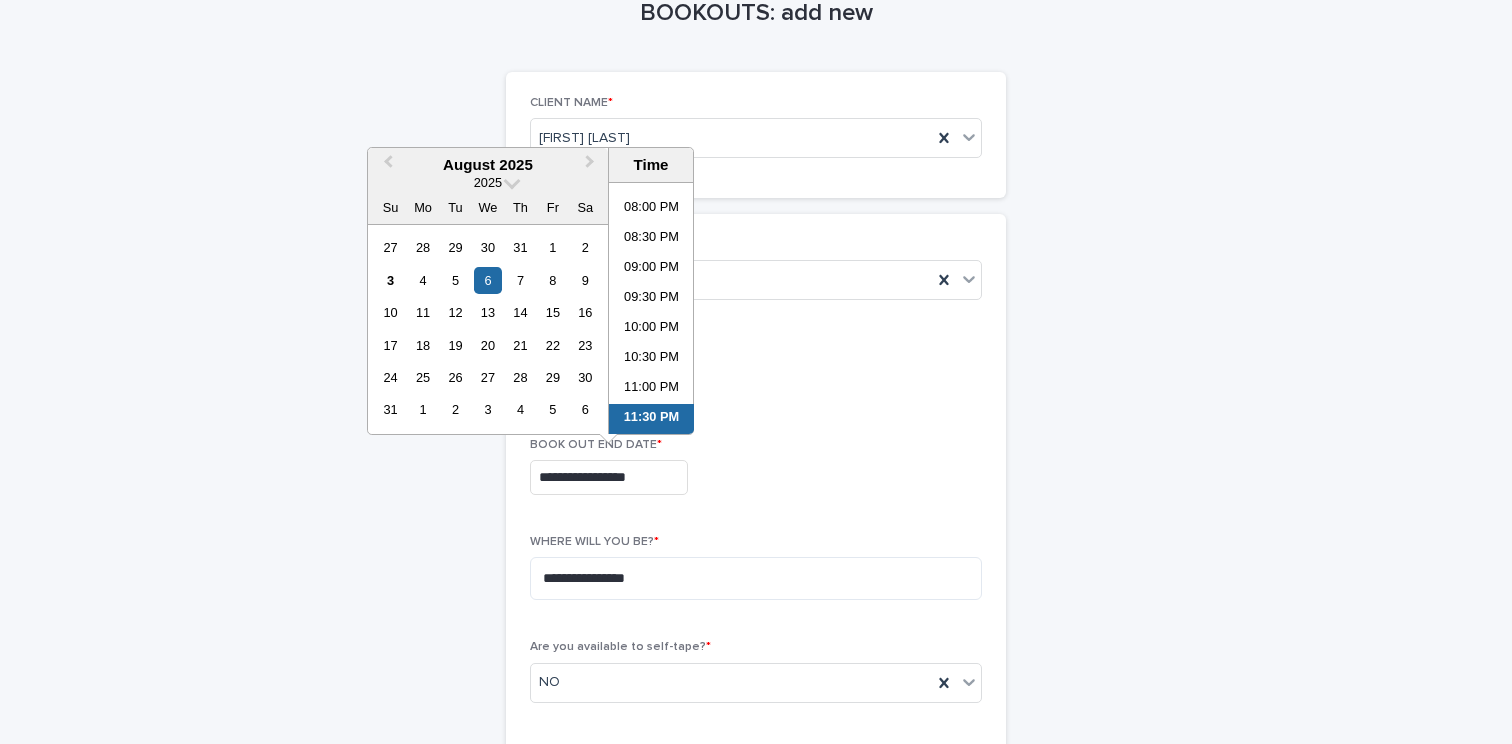 click on "BOOKOUTS: add new Loading... Saving… Loading... Saving… Loading... Saving… CLIENT NAME * [FIRST] [LAST] STATUS * CURRENT BOOK OUT BOOK OUT START DATE * BOOK OUT END DATE * WHERE WILL YOU BE? * Are you available to self-tape? * Select... If you book a job, are you willing to change your plans? * Select... Reason for book out? * Which city do you usually audition and book out of ([CITY] or [CITY] or both)? * Please select all that apply.  If you have a calendar or documentation to share with us, please upload here. Not Required This file cannot be opened Download File Add Do you have any other notes to share with us? Not required. Sorry, there was an error saving your record. Please try again. Please fill out the required fields above. Save" at bounding box center (756, 780) 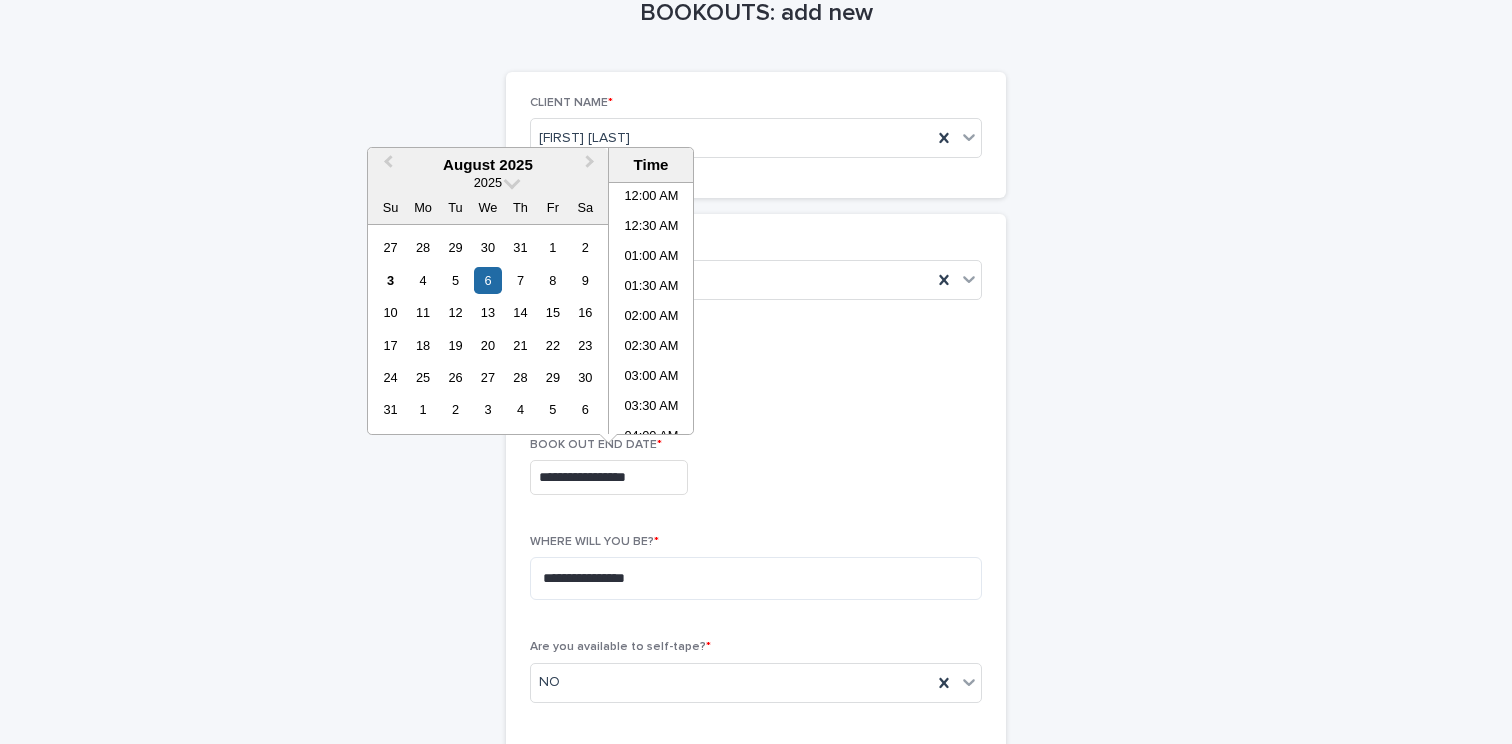 click on "**********" at bounding box center [609, 477] 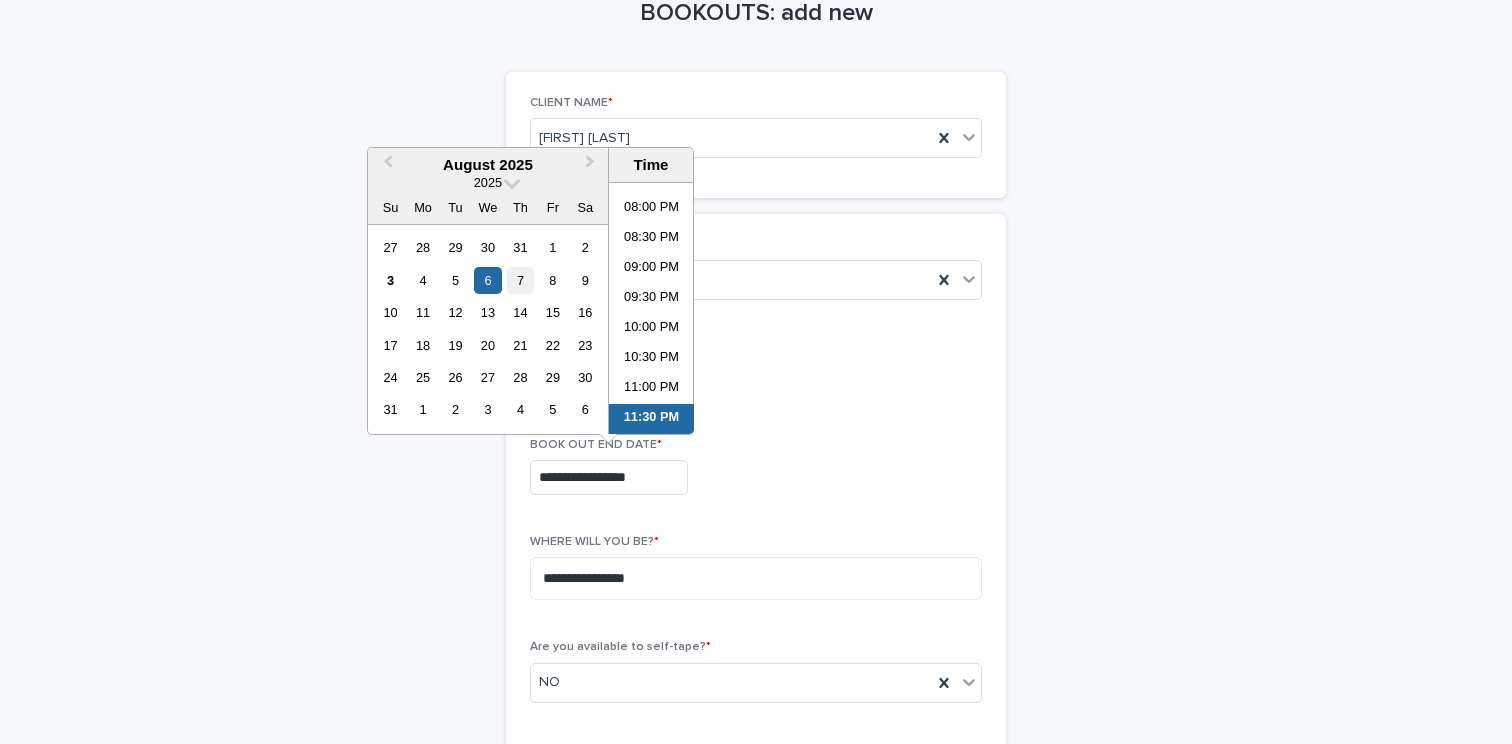 click on "7" at bounding box center (520, 280) 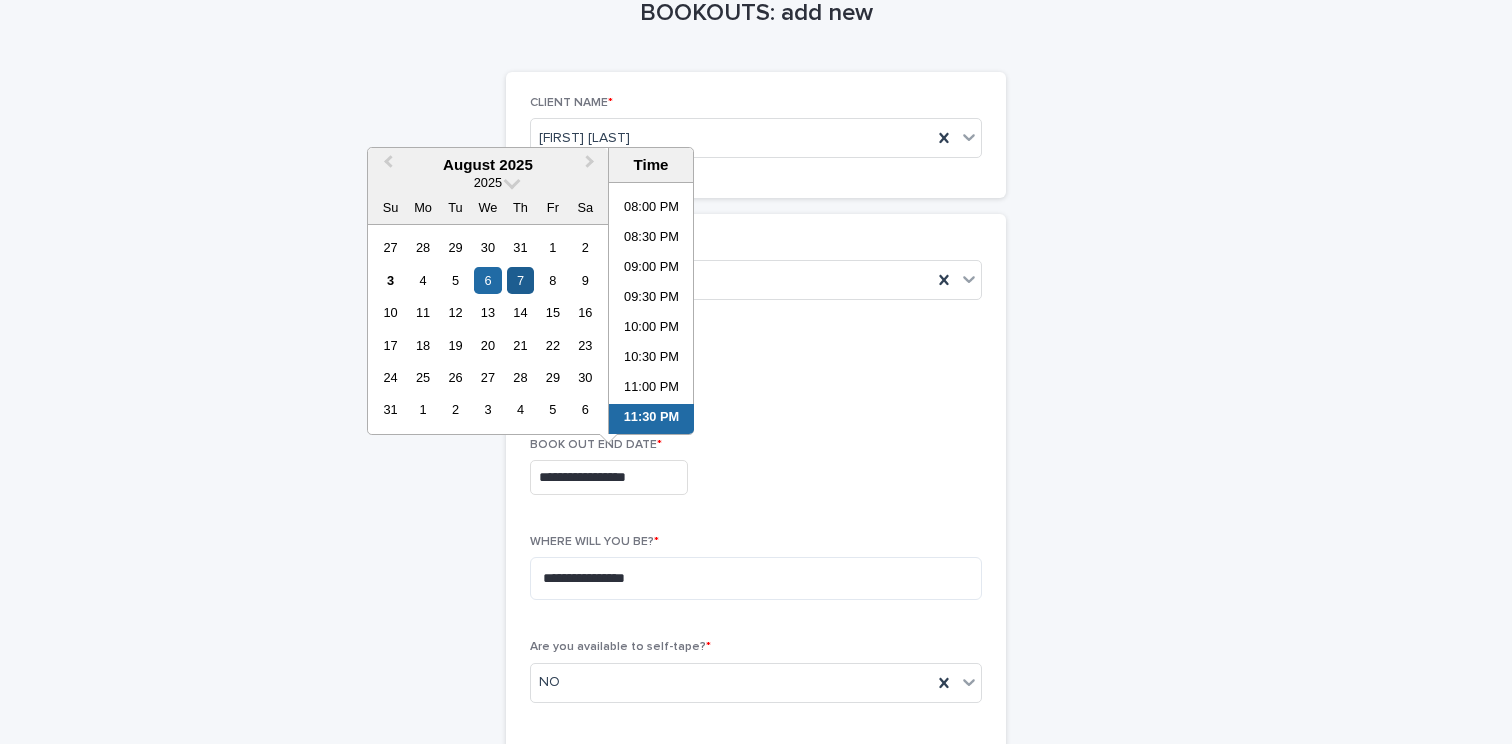 type on "**********" 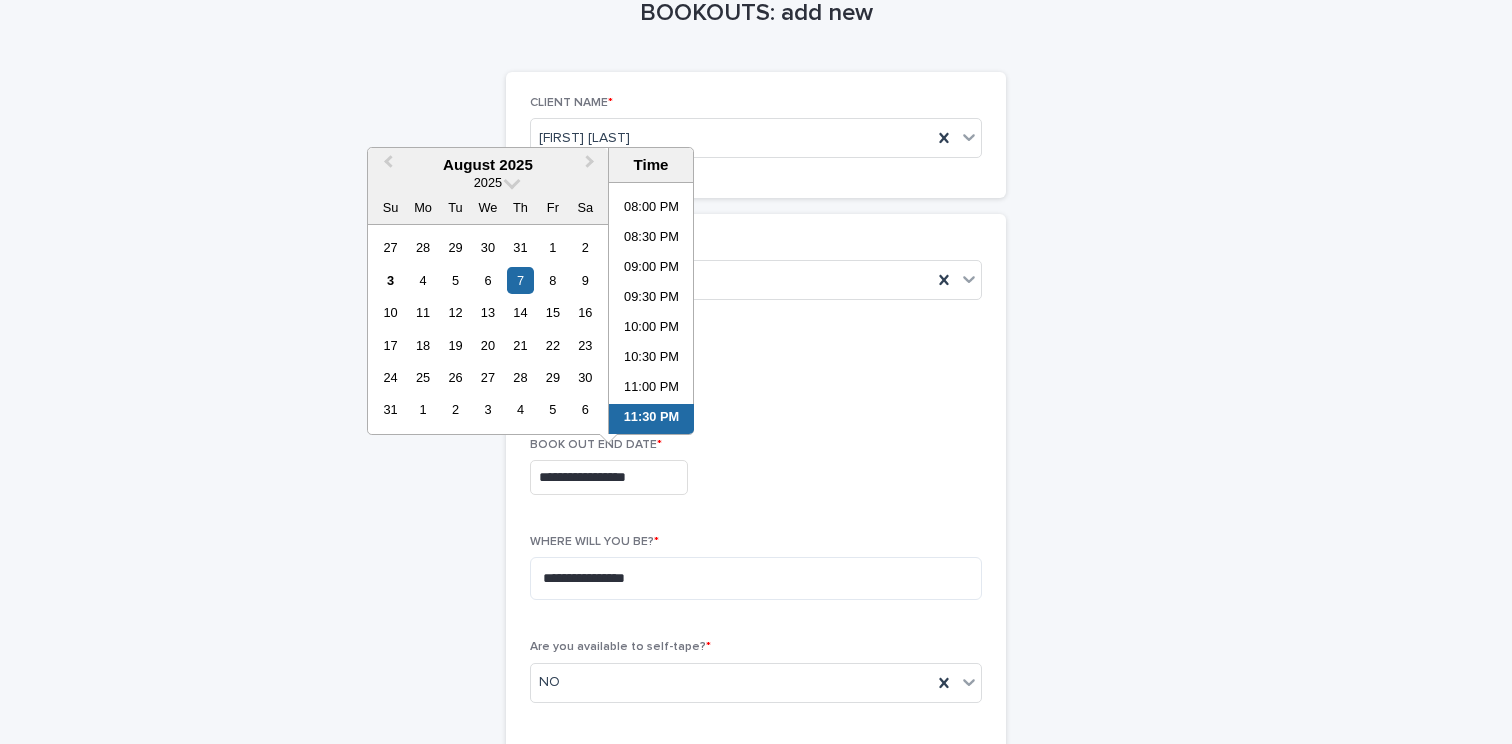click on "11:30 PM" at bounding box center [651, 419] 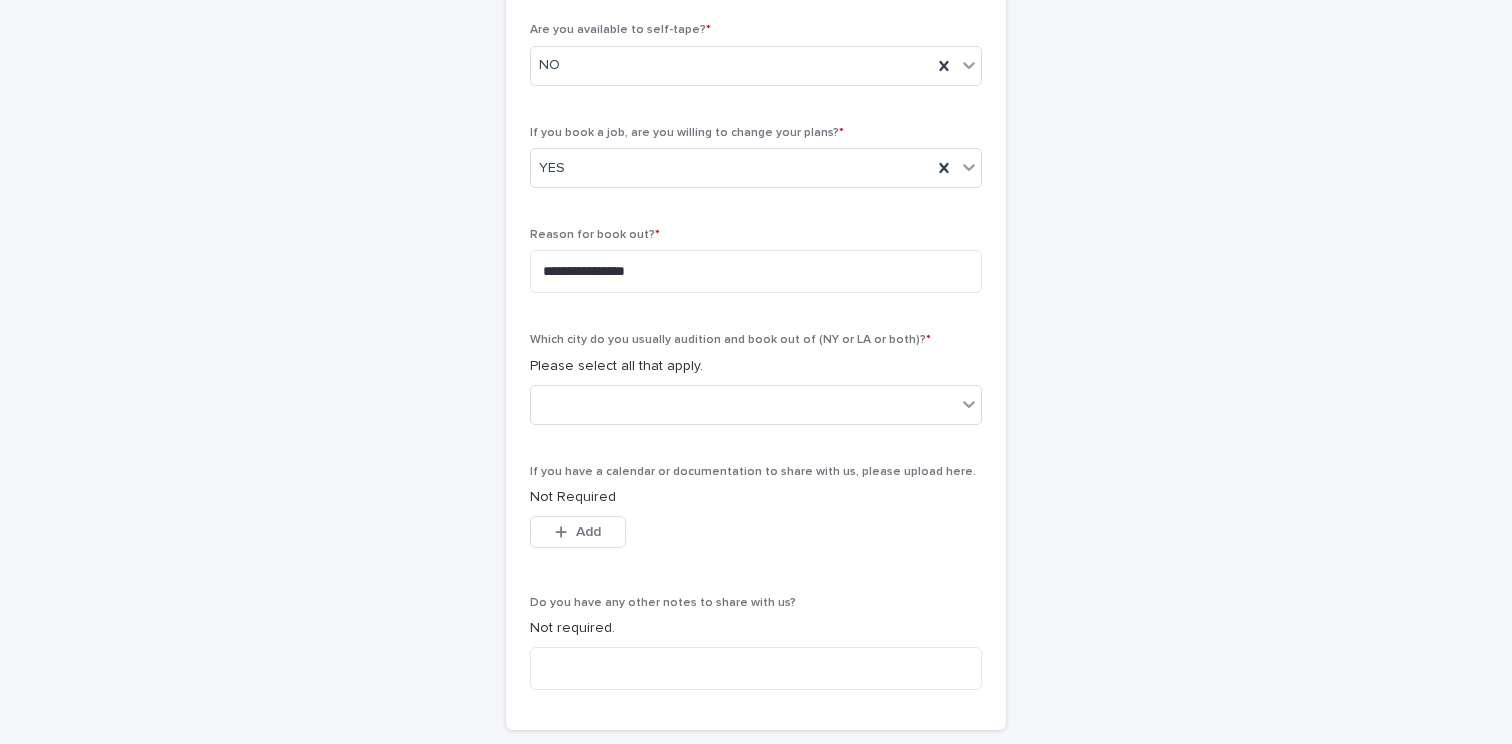 scroll, scrollTop: 743, scrollLeft: 0, axis: vertical 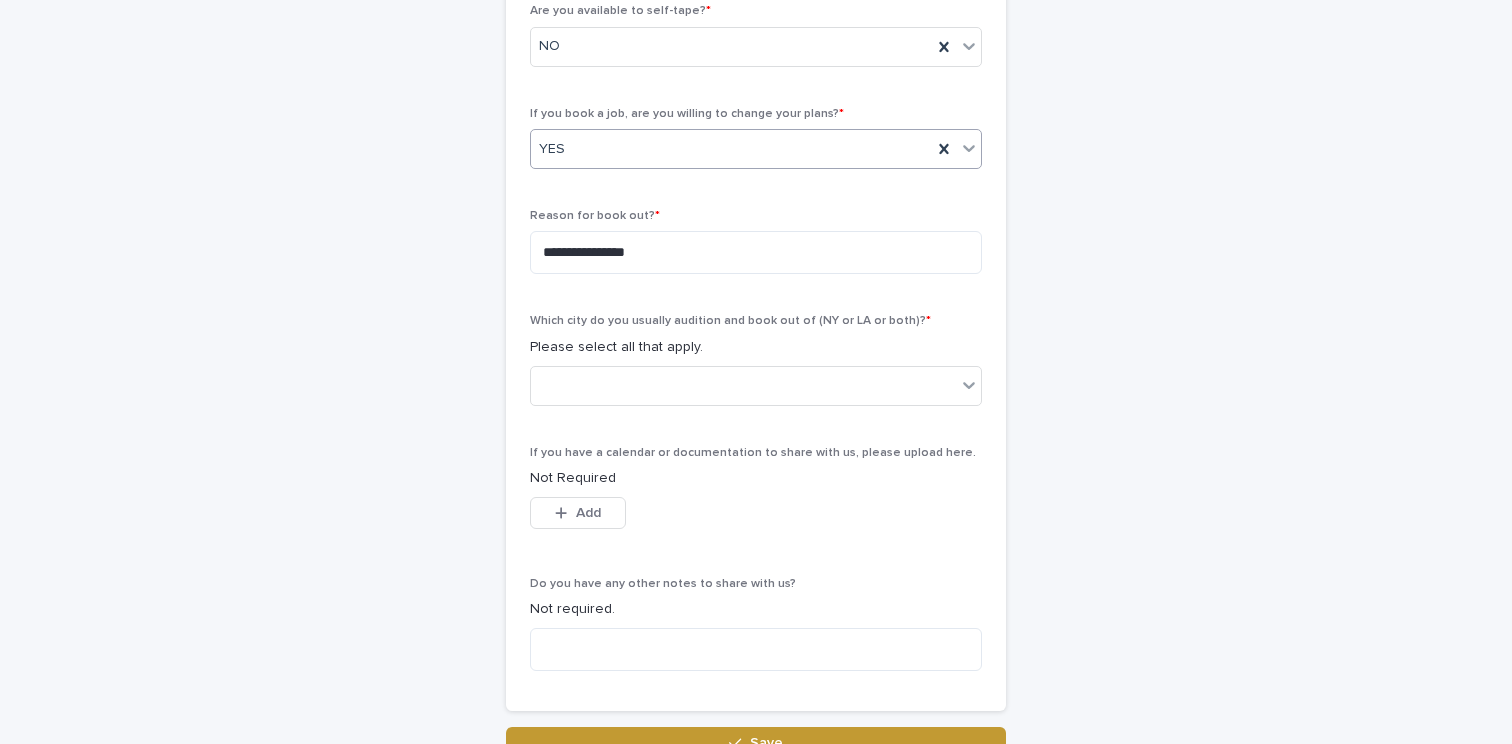 click on "YES" at bounding box center [731, 149] 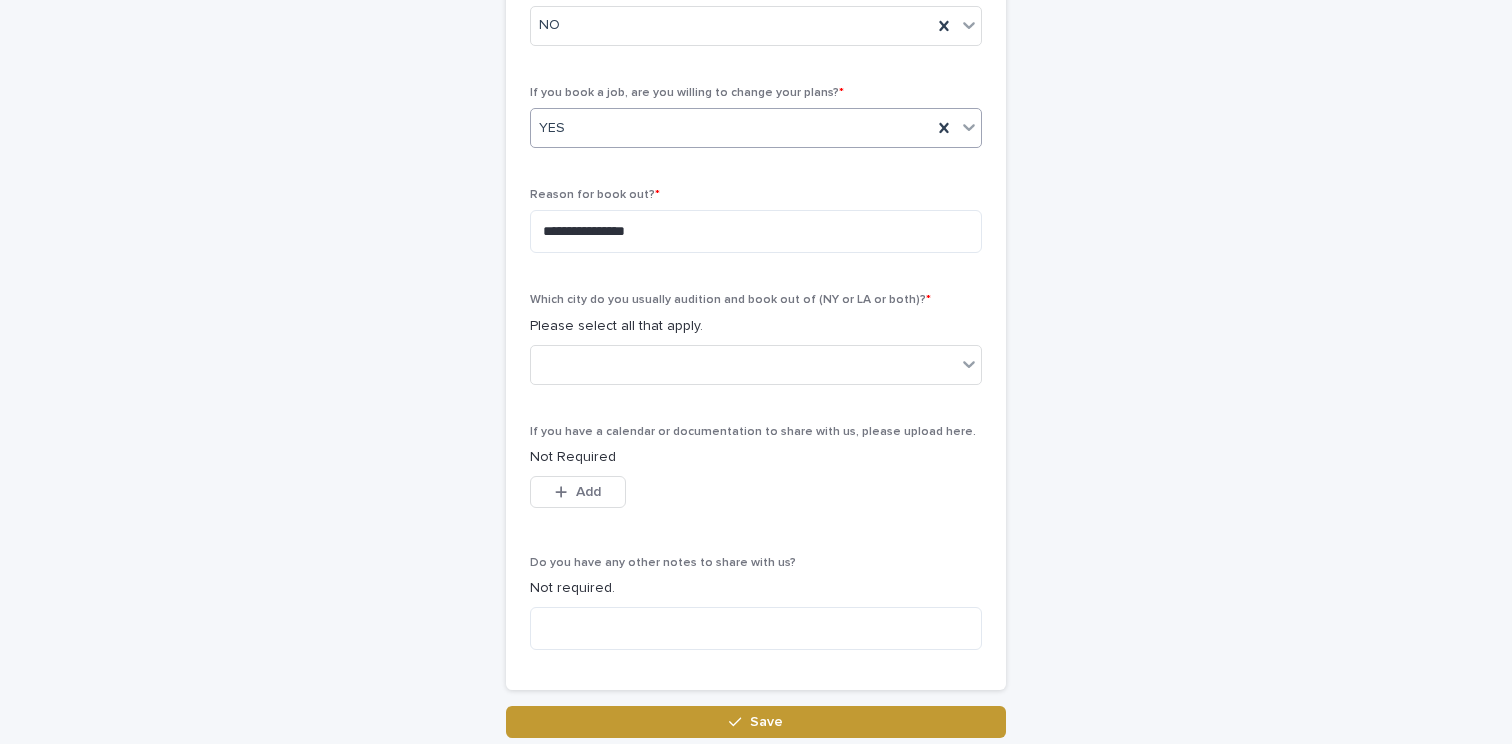 scroll, scrollTop: 773, scrollLeft: 0, axis: vertical 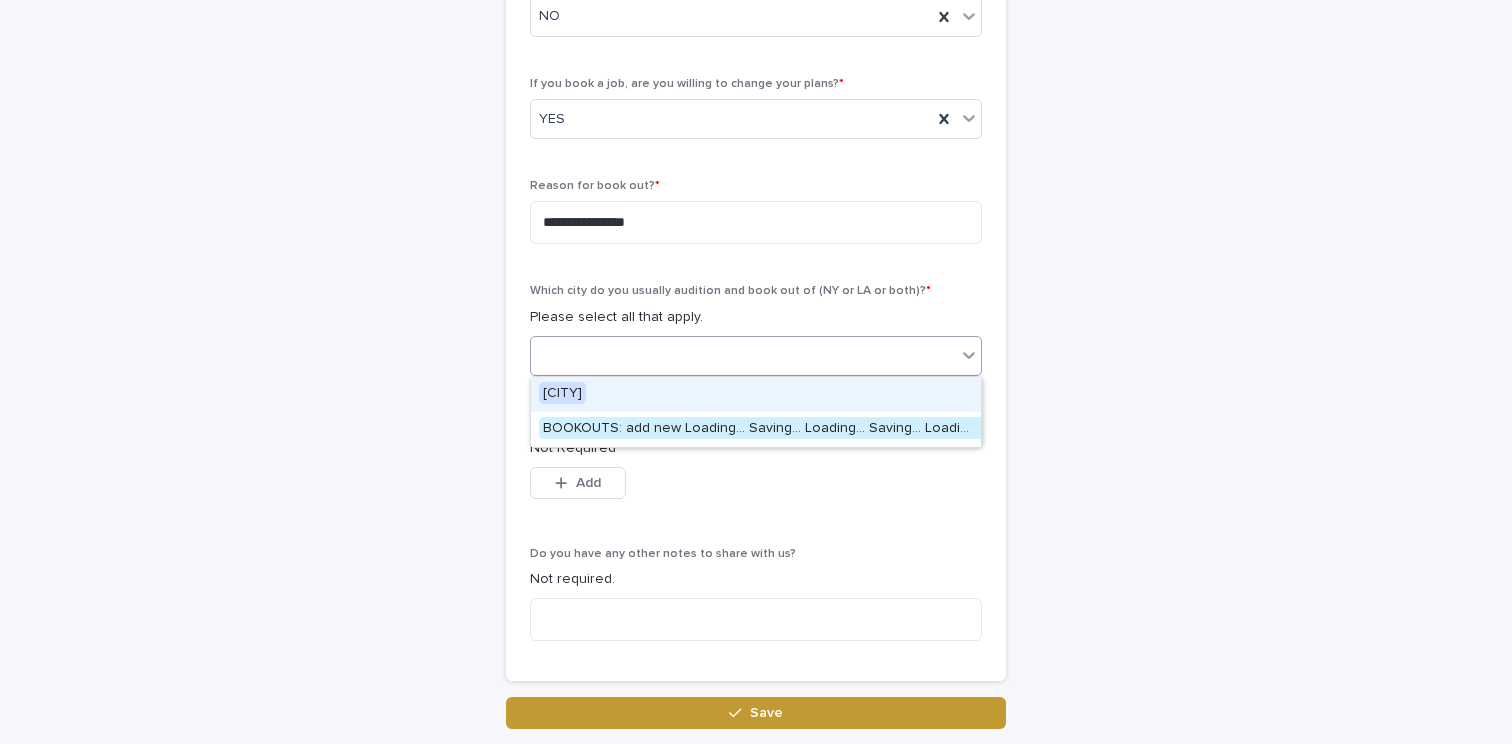 click at bounding box center (756, 356) 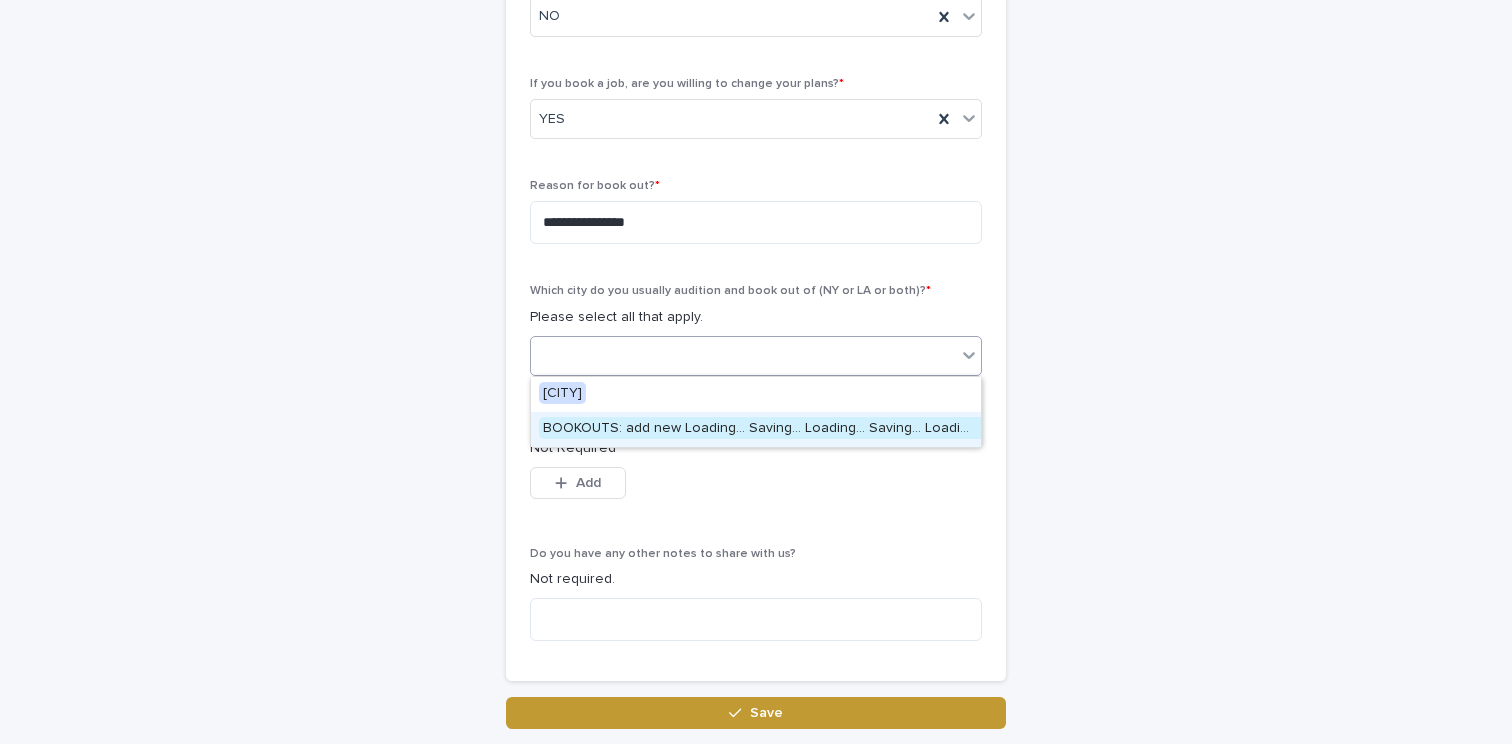 click on "**********" at bounding box center [756, 429] 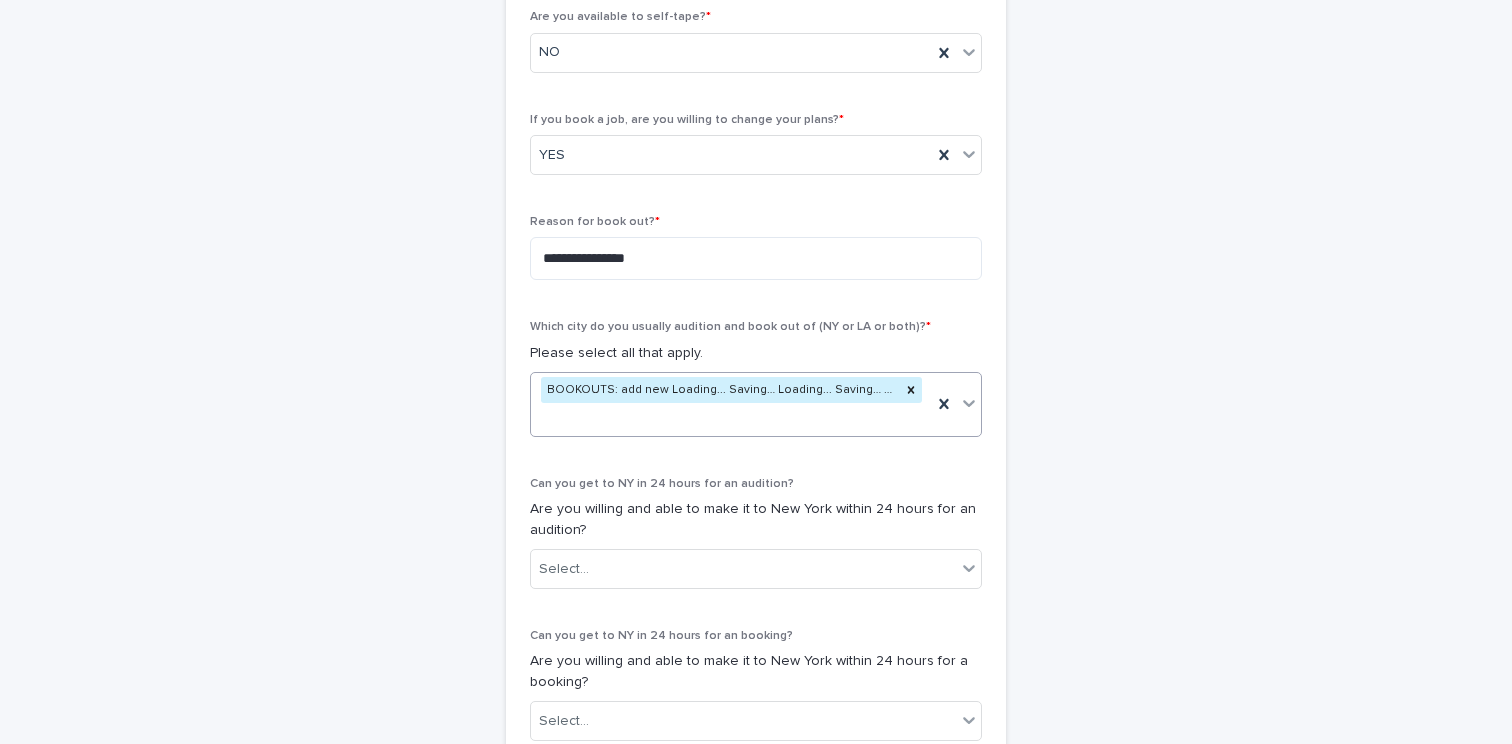 scroll, scrollTop: 709, scrollLeft: 0, axis: vertical 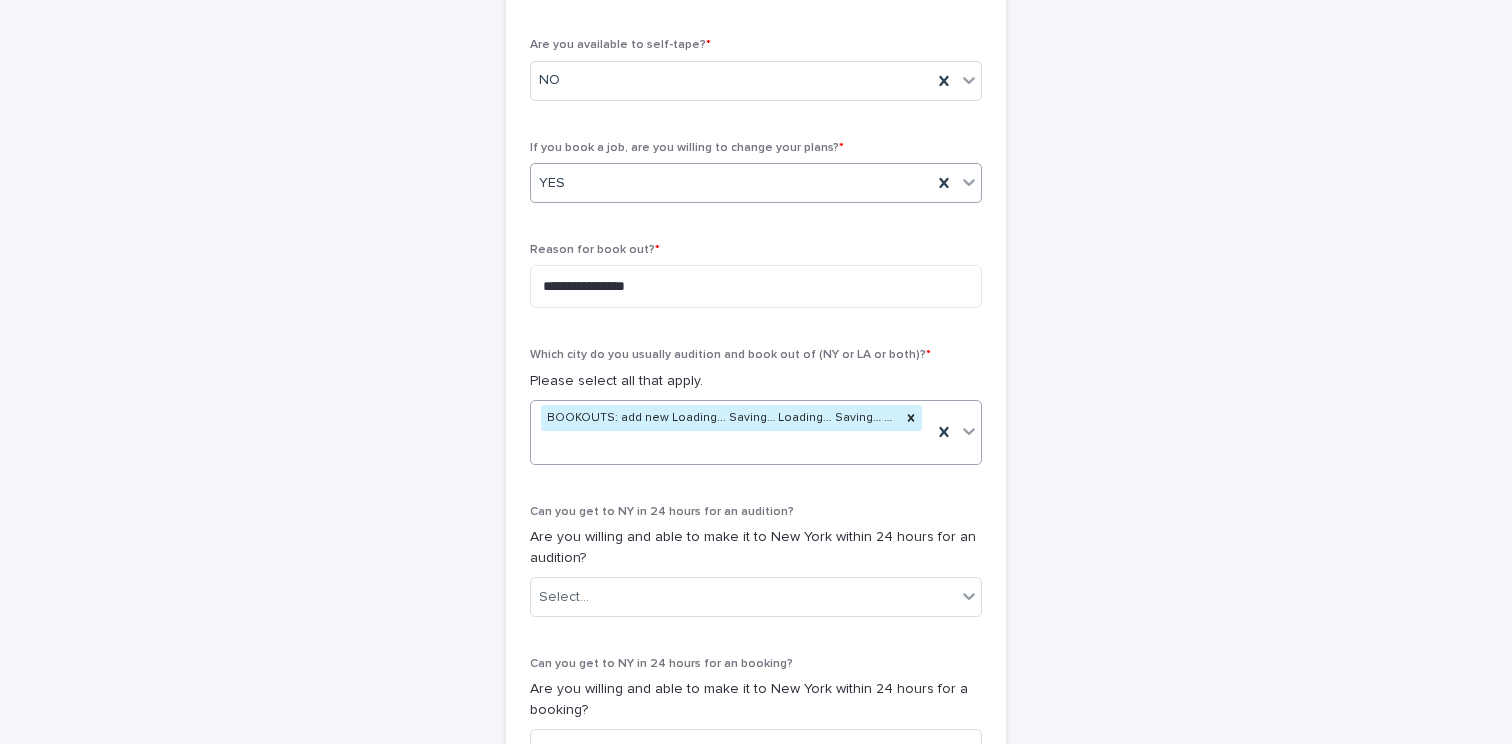 click on "YES" at bounding box center [731, 183] 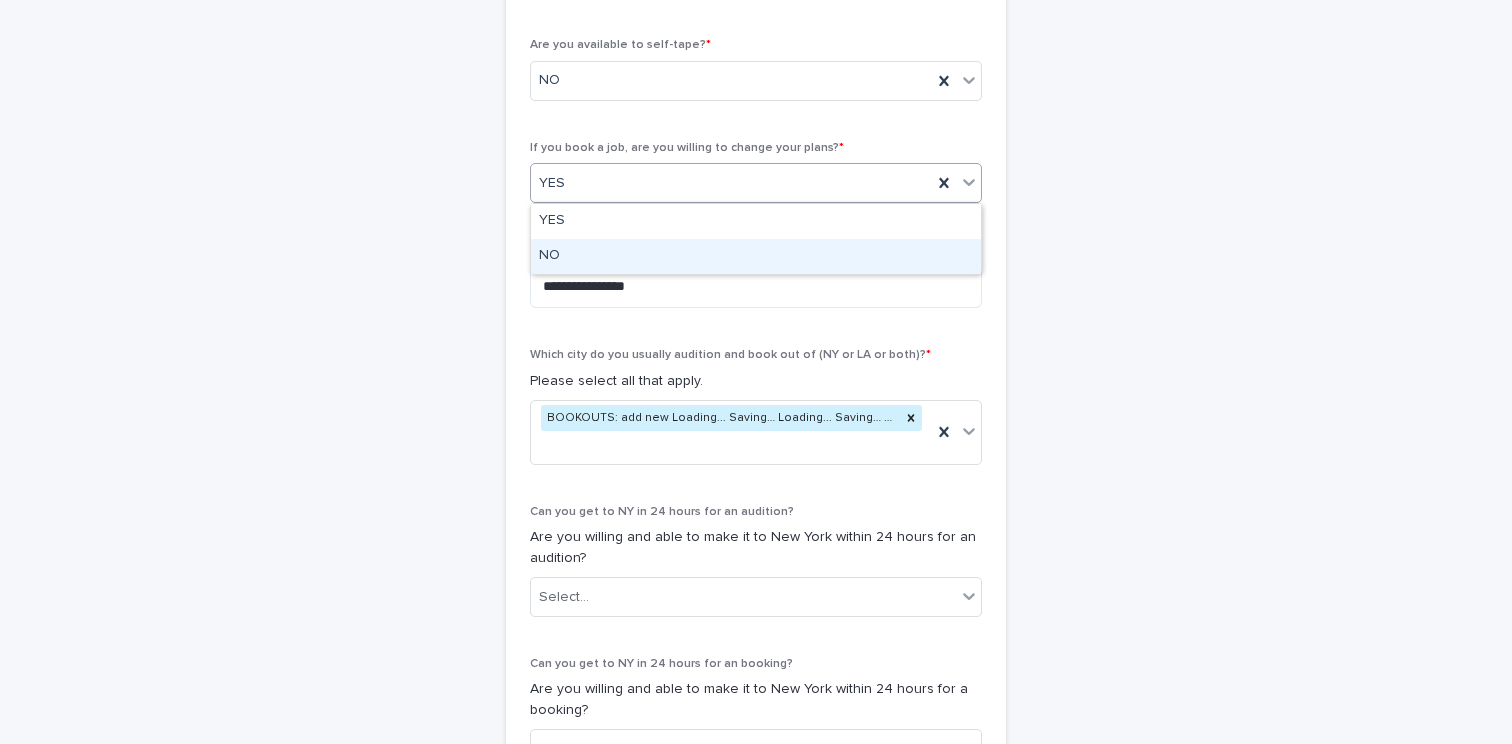 click on "NO" at bounding box center [756, 256] 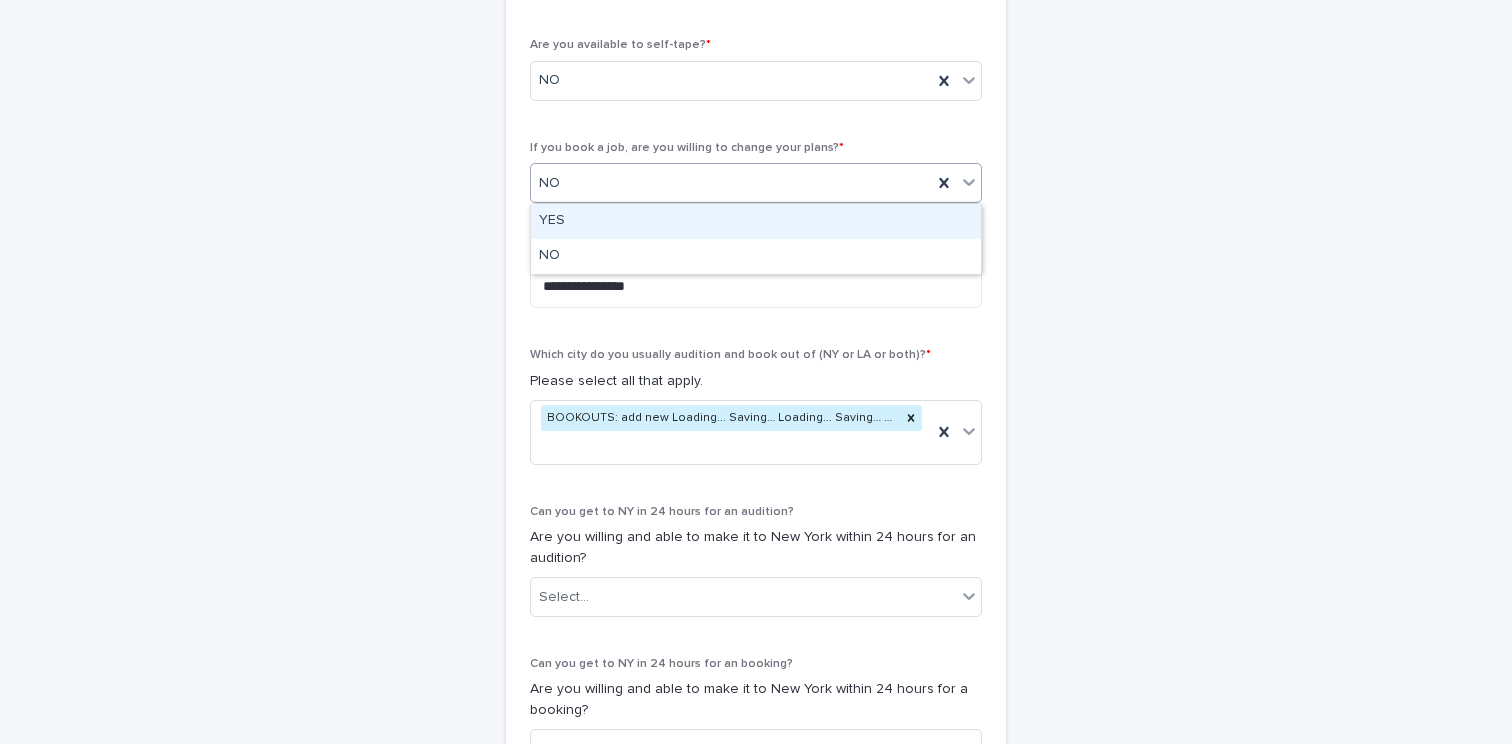 click on "NO" at bounding box center [731, 183] 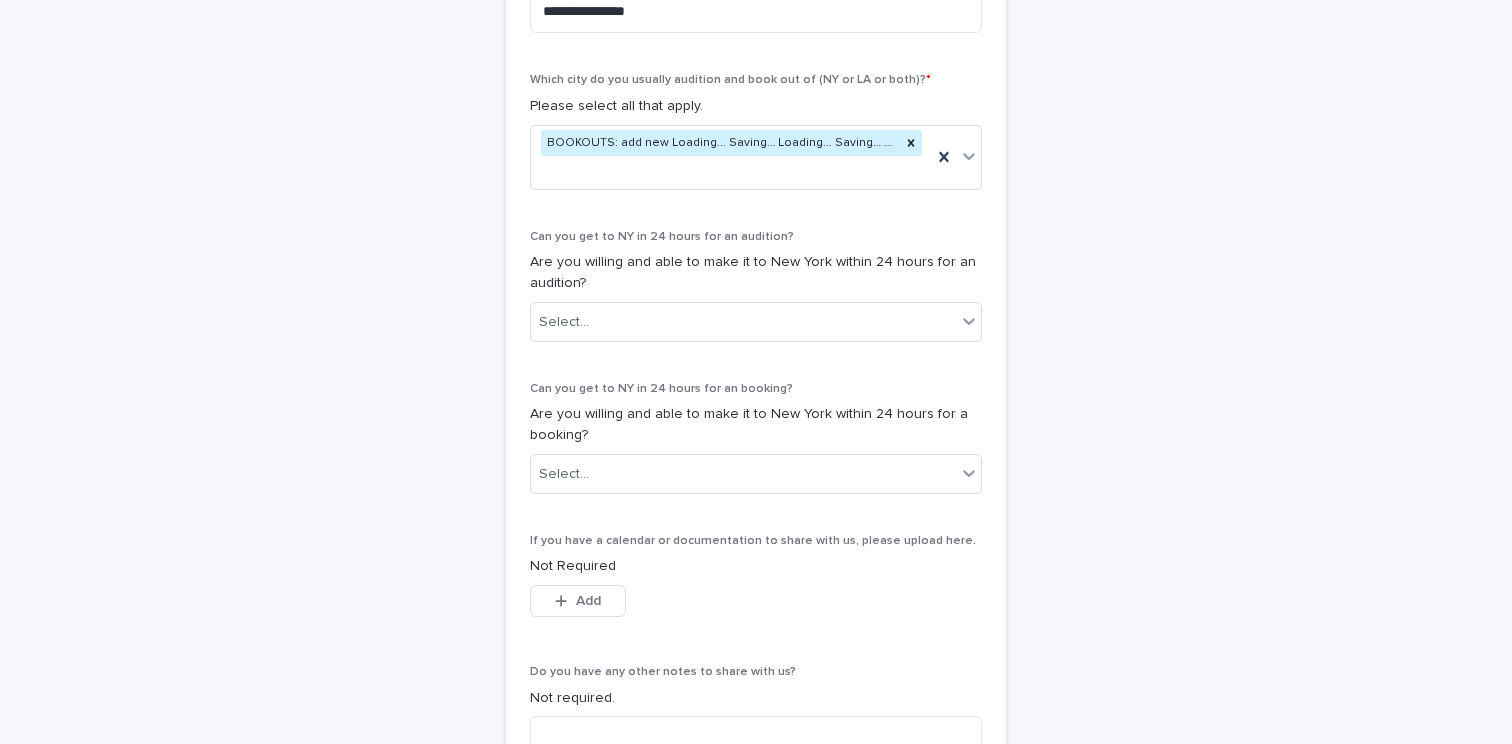 scroll, scrollTop: 1005, scrollLeft: 0, axis: vertical 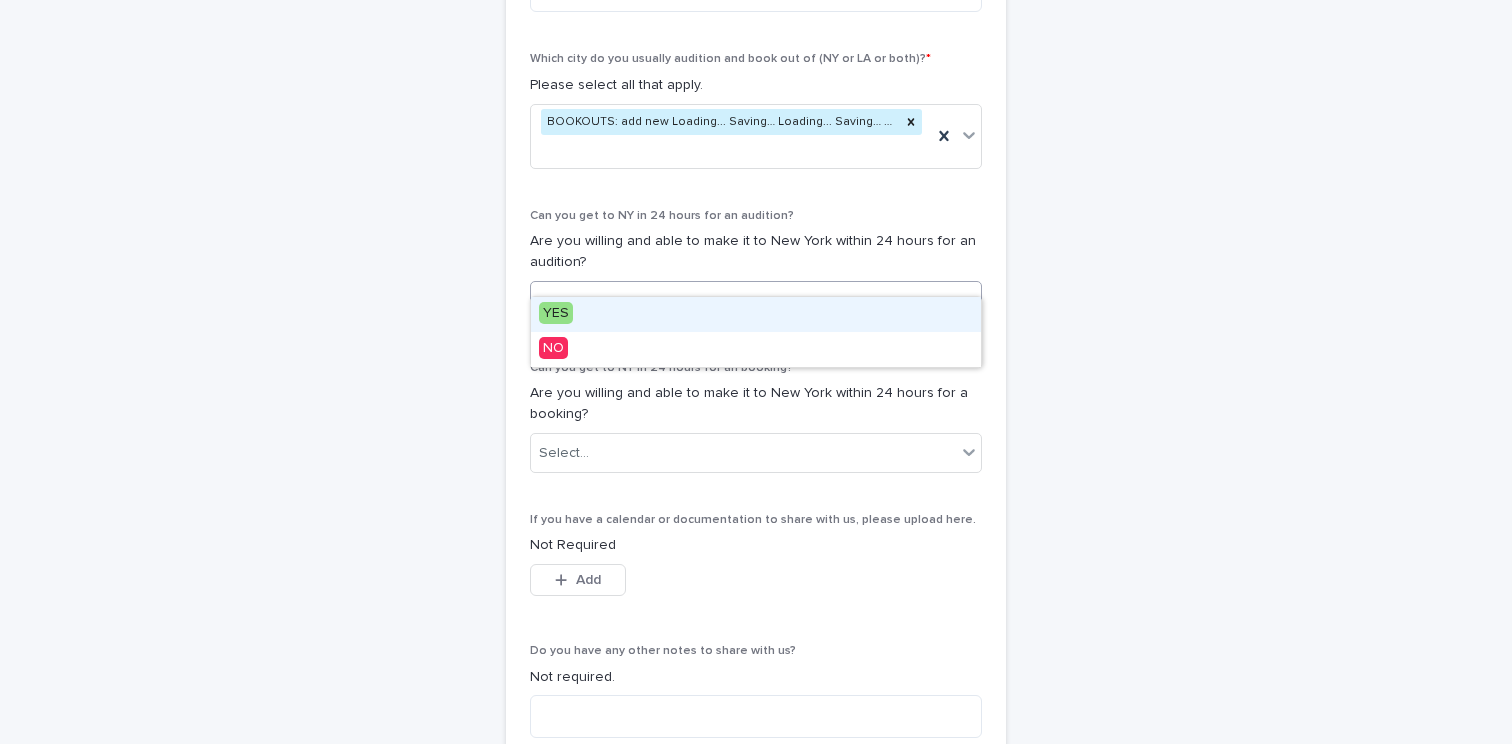 click on "Select..." at bounding box center [743, 301] 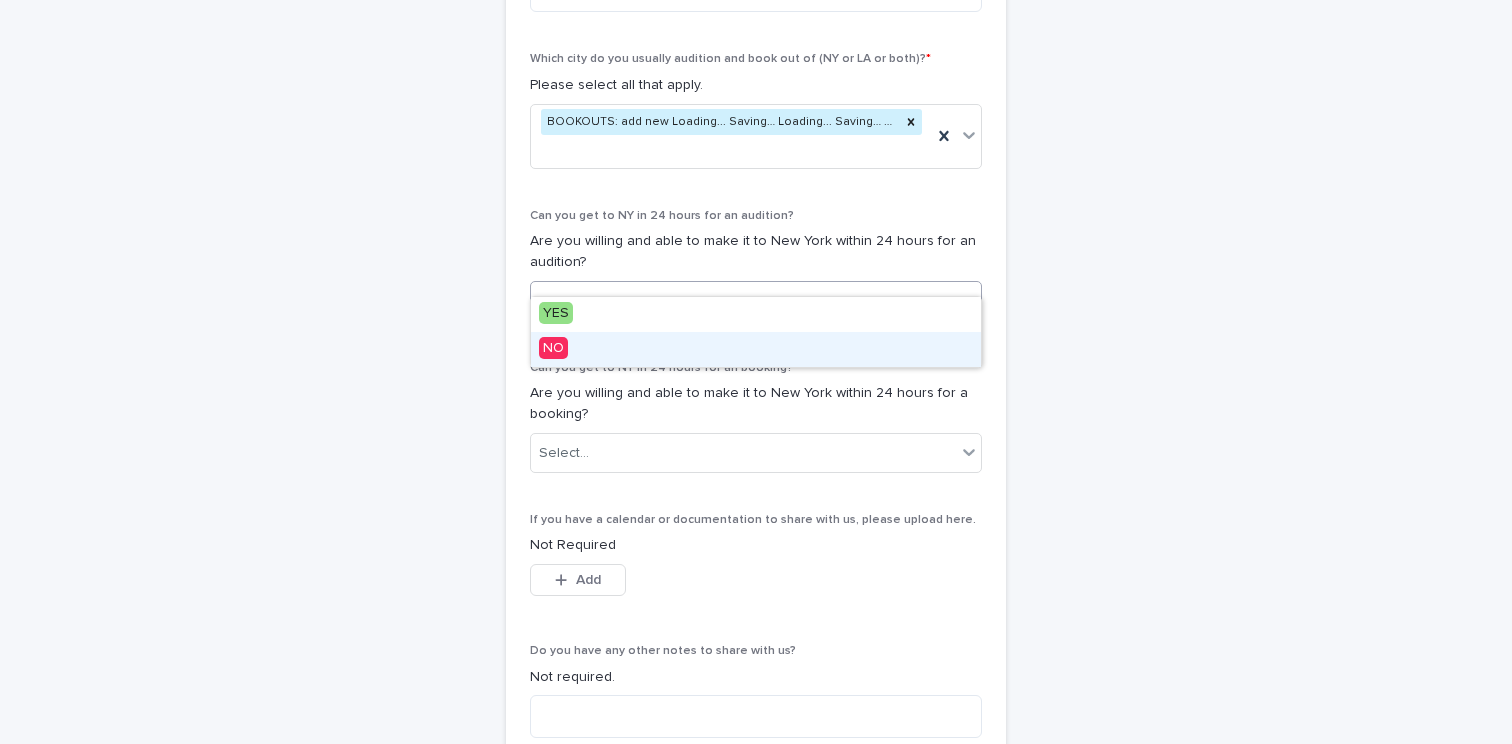 click on "NO" at bounding box center (756, 349) 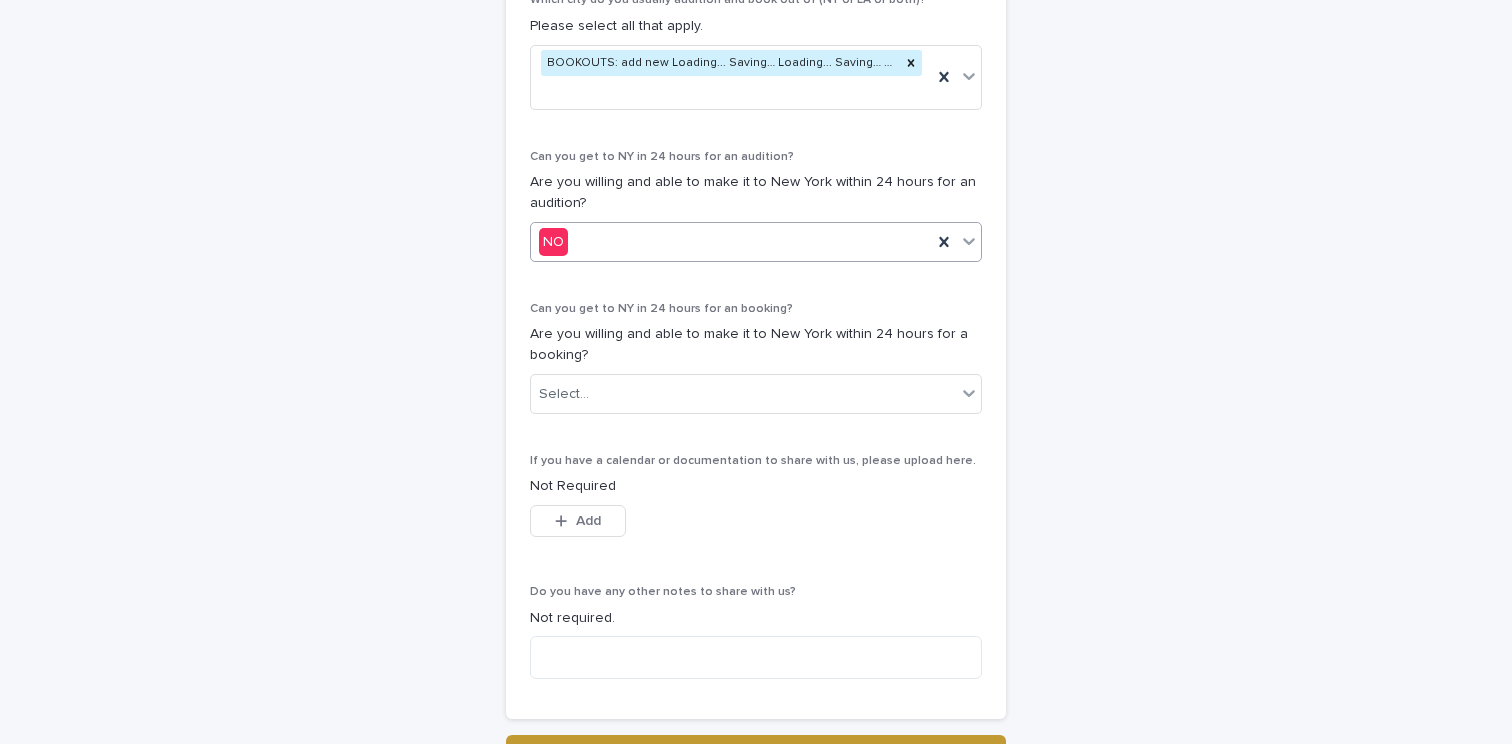 scroll, scrollTop: 1107, scrollLeft: 0, axis: vertical 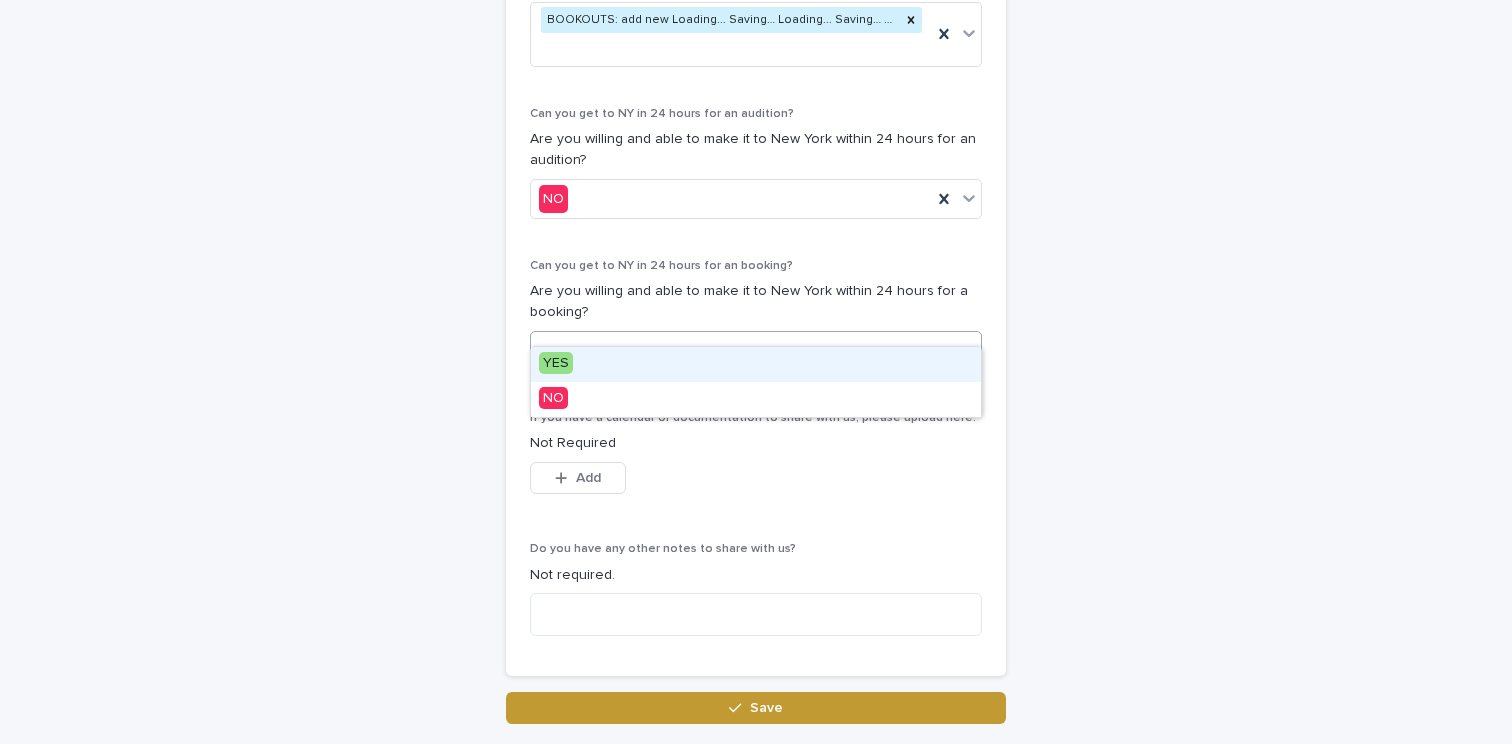 click on "Select..." at bounding box center [743, 351] 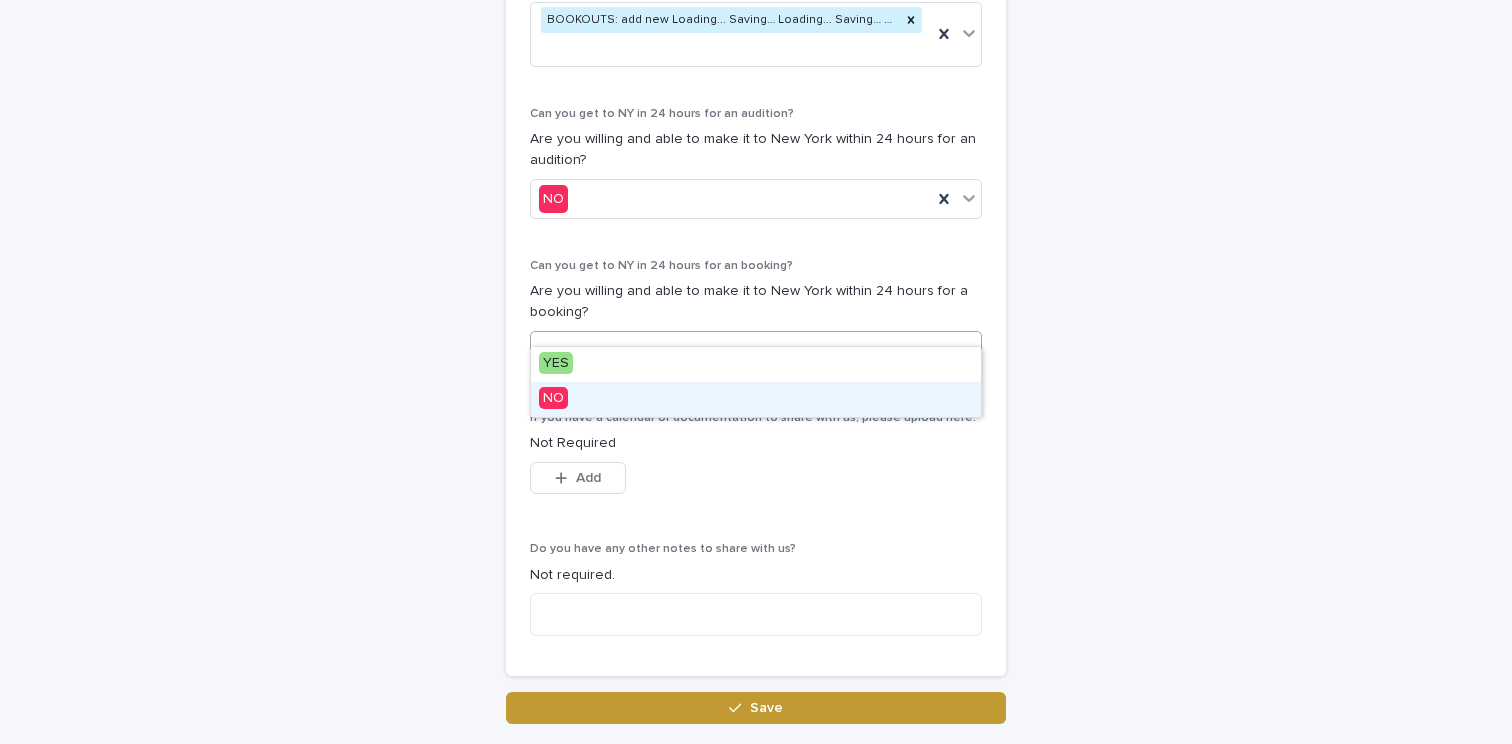 click on "NO" at bounding box center (756, 399) 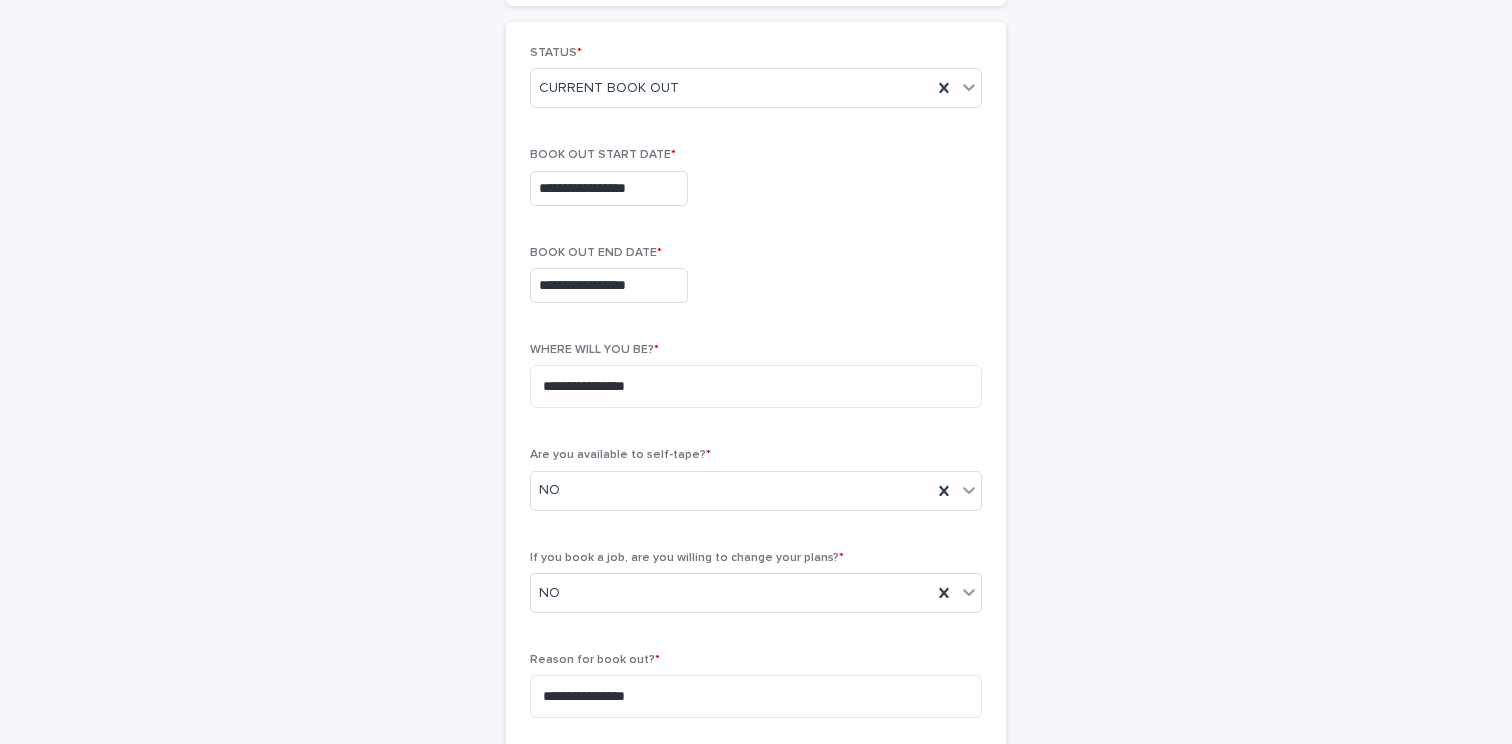 scroll, scrollTop: 312, scrollLeft: 0, axis: vertical 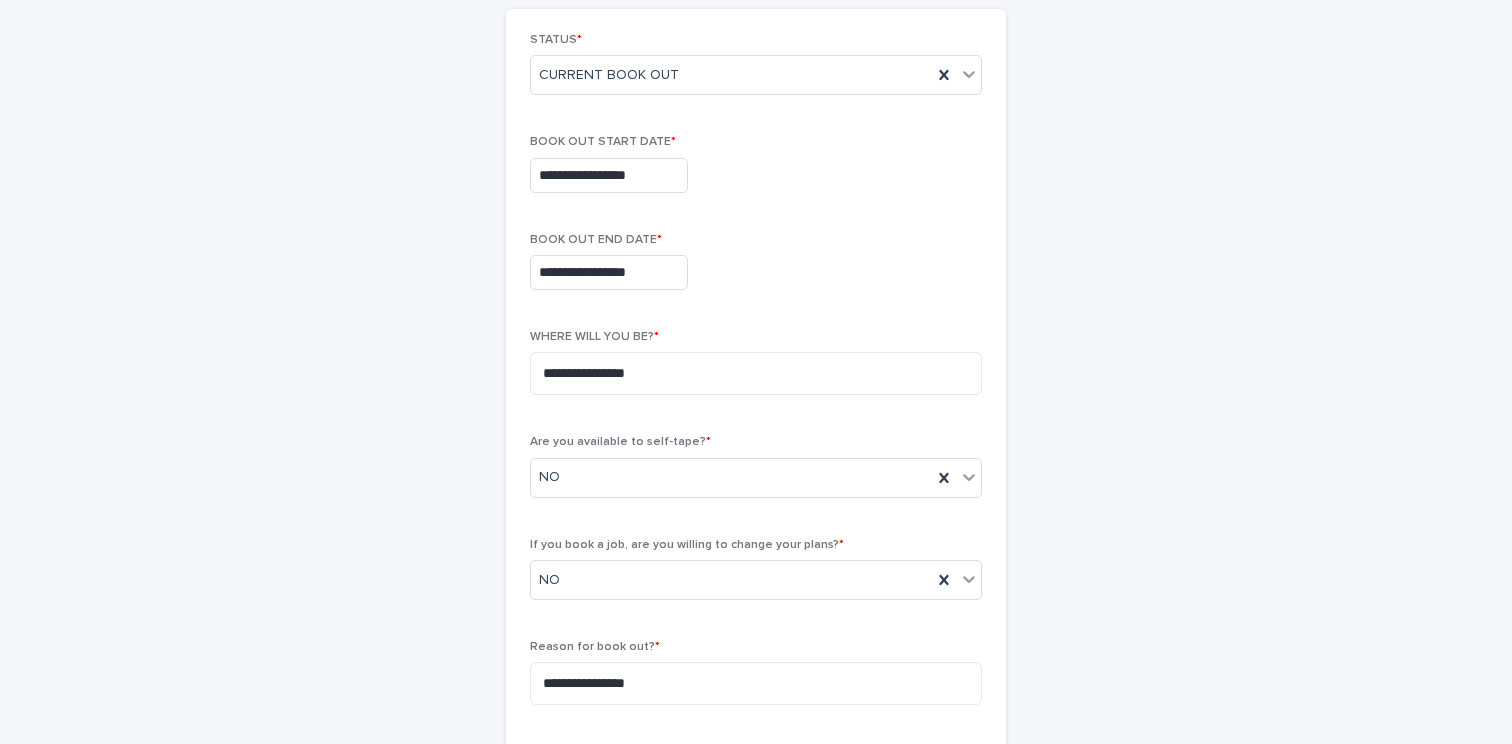 click on "**********" at bounding box center (609, 175) 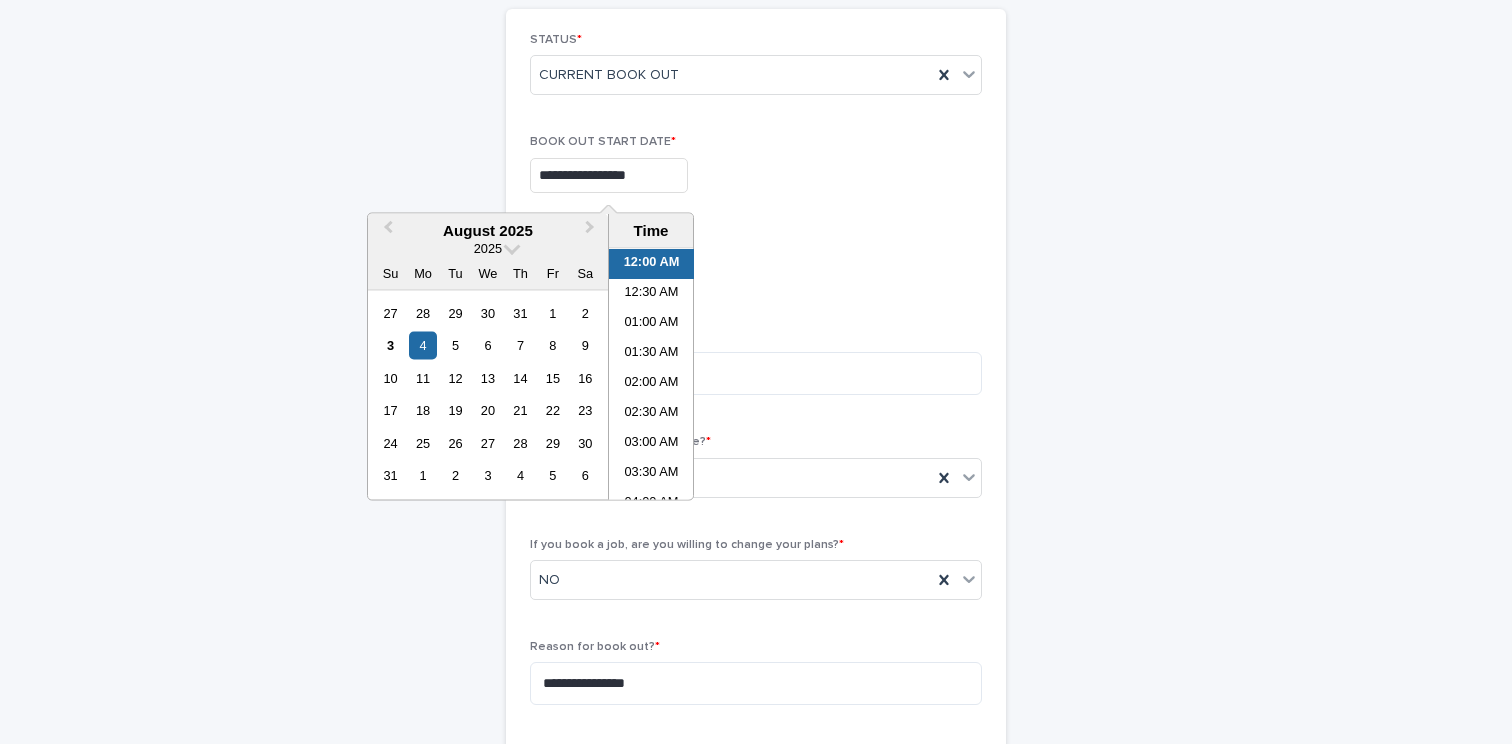 click on "**********" at bounding box center (756, 637) 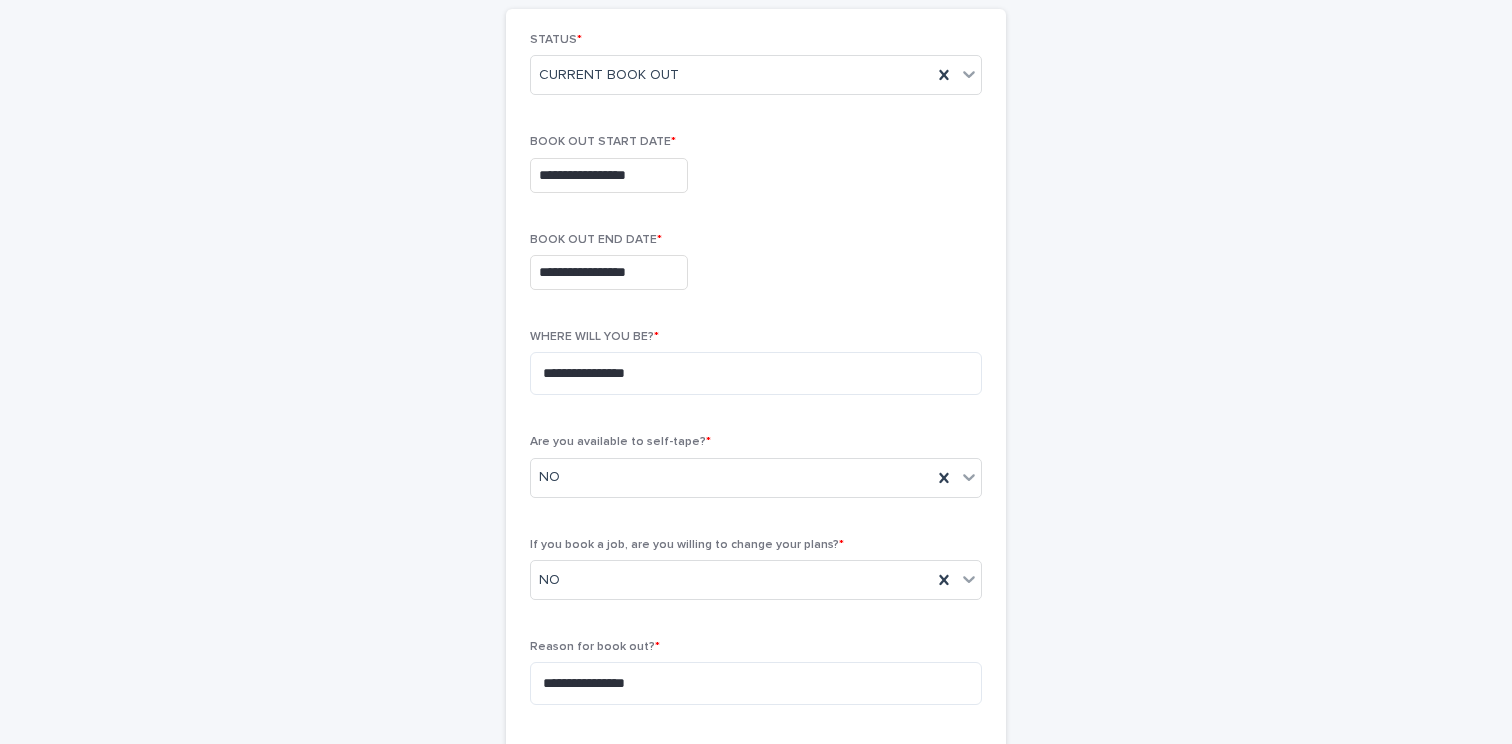 click on "**********" at bounding box center [609, 272] 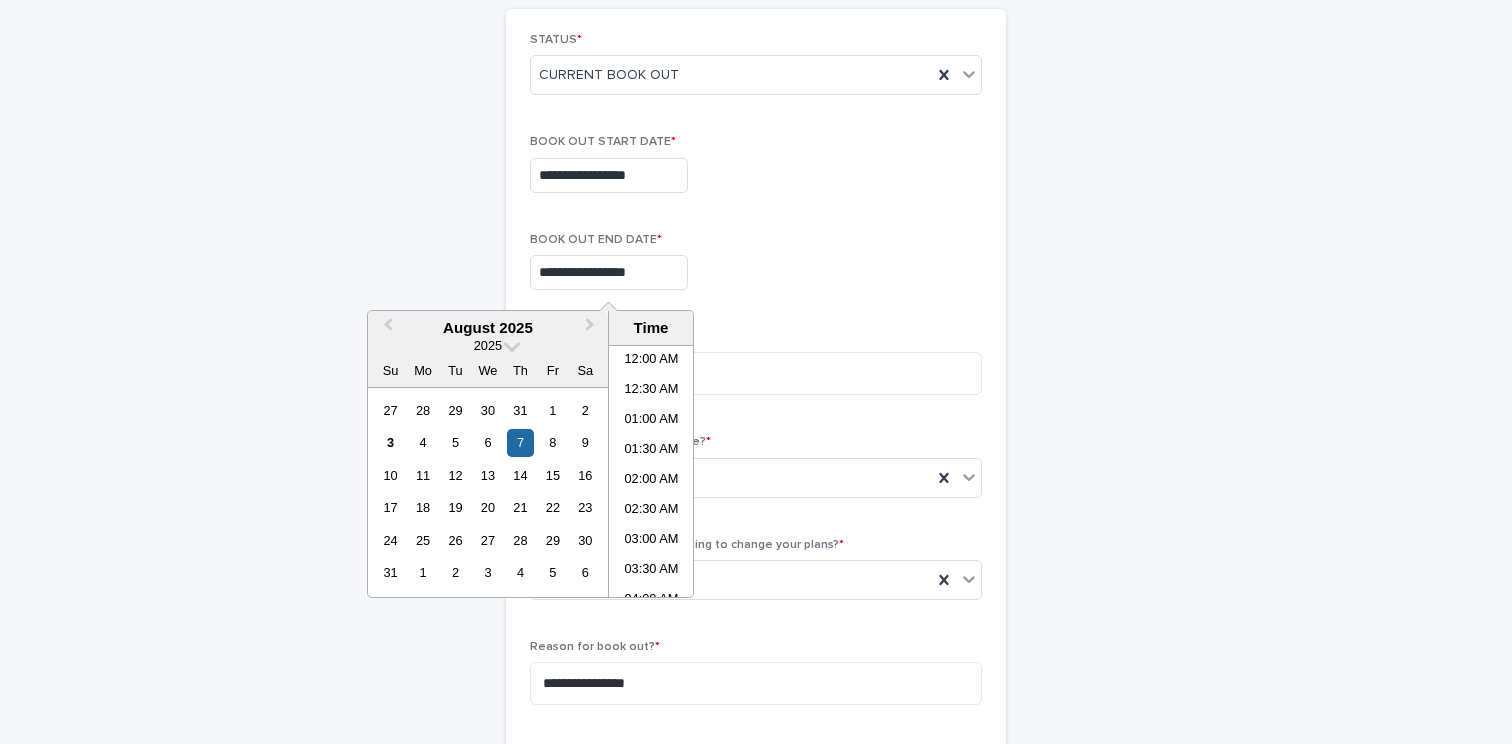 scroll, scrollTop: 1189, scrollLeft: 0, axis: vertical 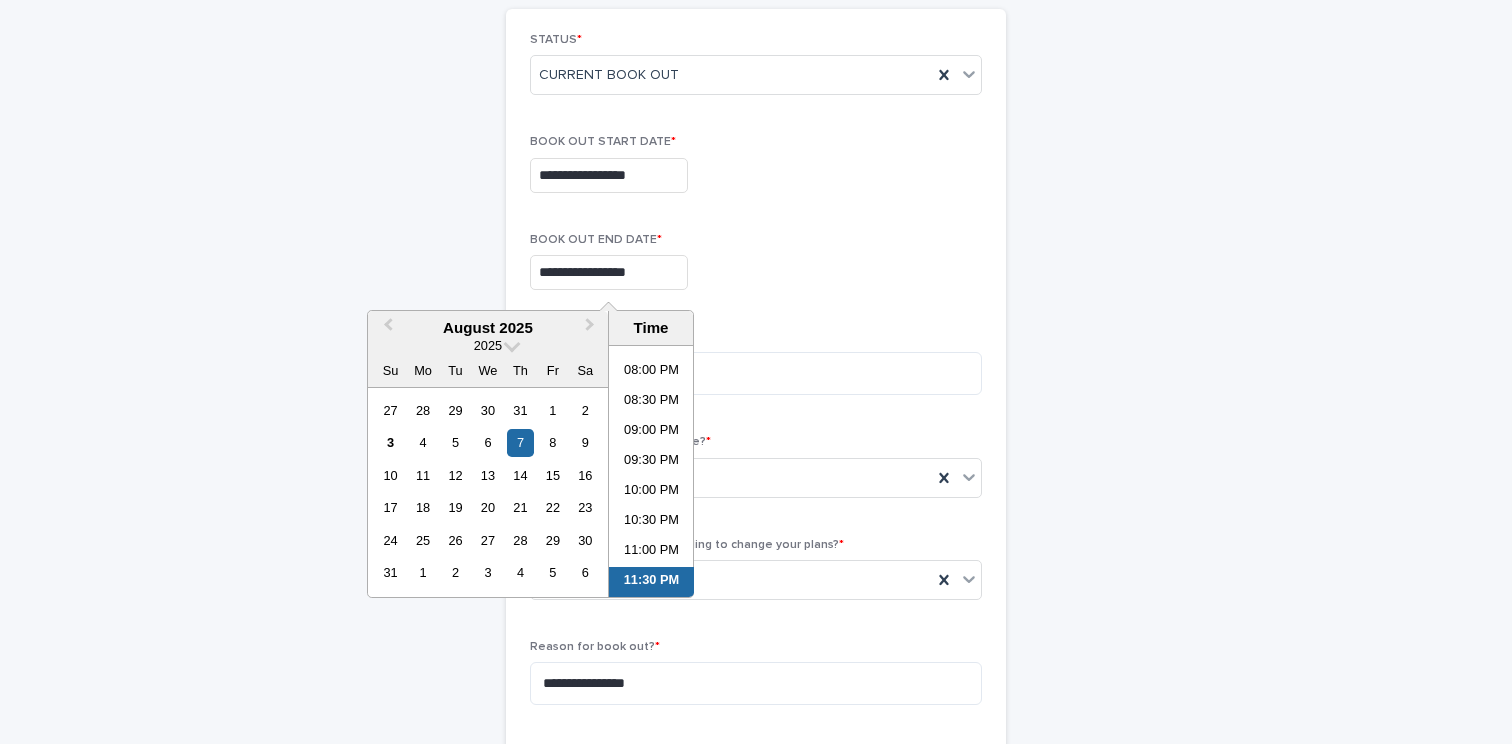 click on "**********" at bounding box center (756, 637) 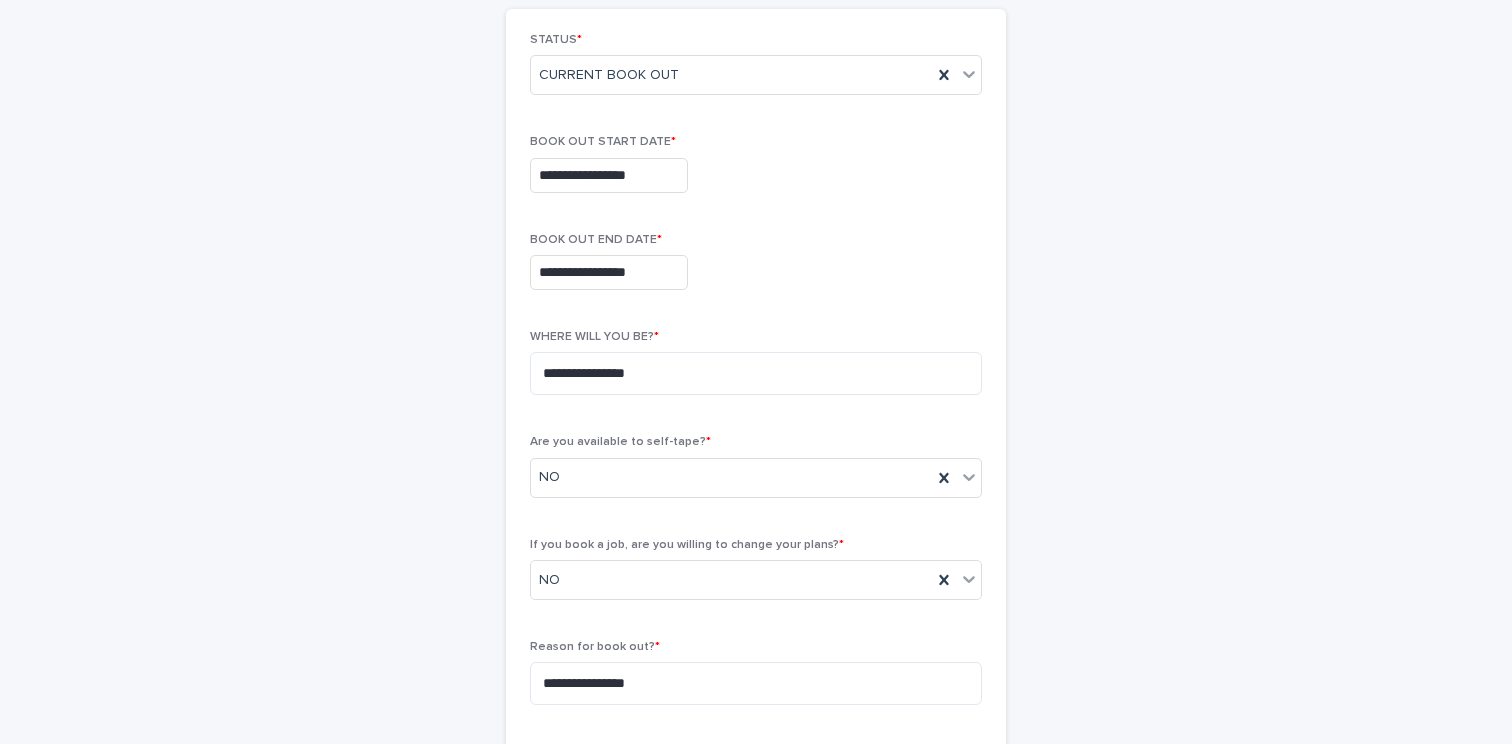 scroll, scrollTop: 1218, scrollLeft: 0, axis: vertical 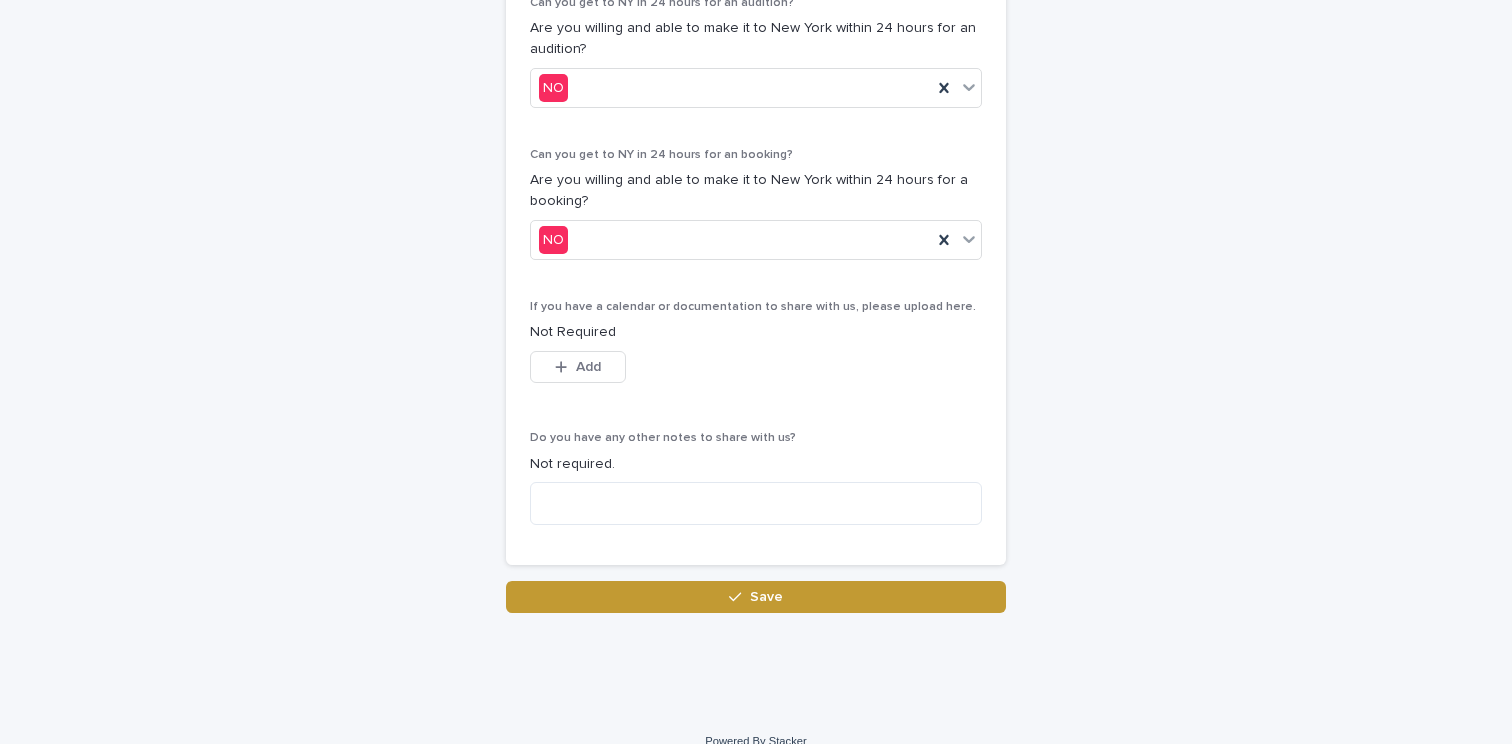 drag, startPoint x: 697, startPoint y: 577, endPoint x: 673, endPoint y: 315, distance: 263.09695 